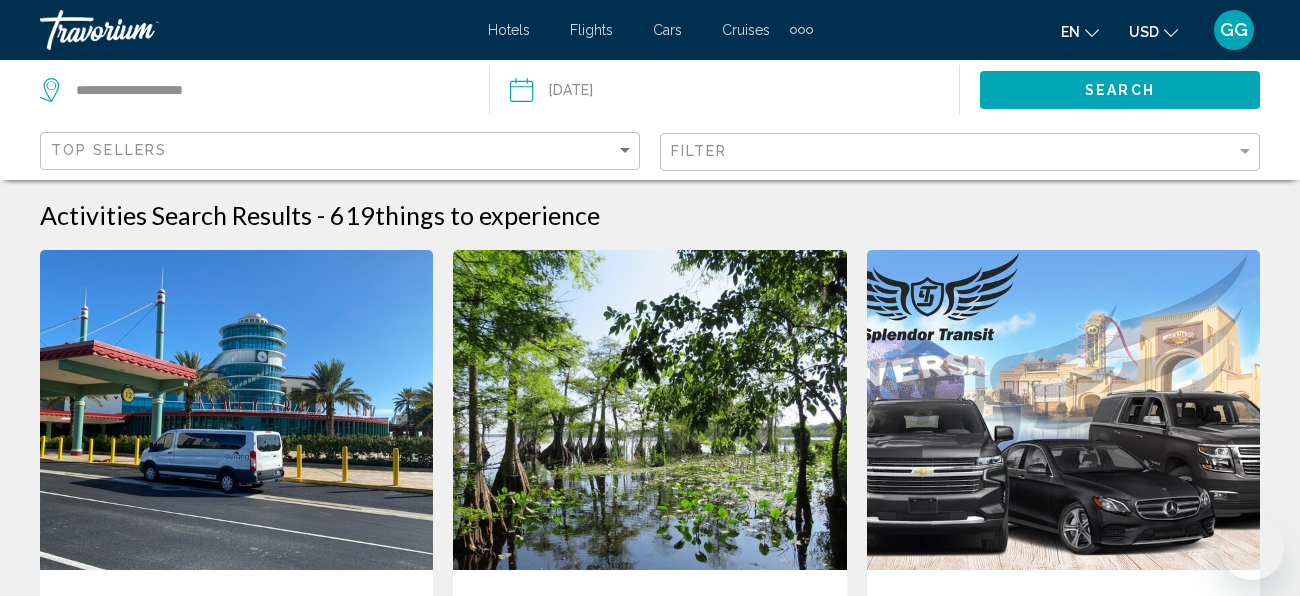 scroll, scrollTop: 3277, scrollLeft: 0, axis: vertical 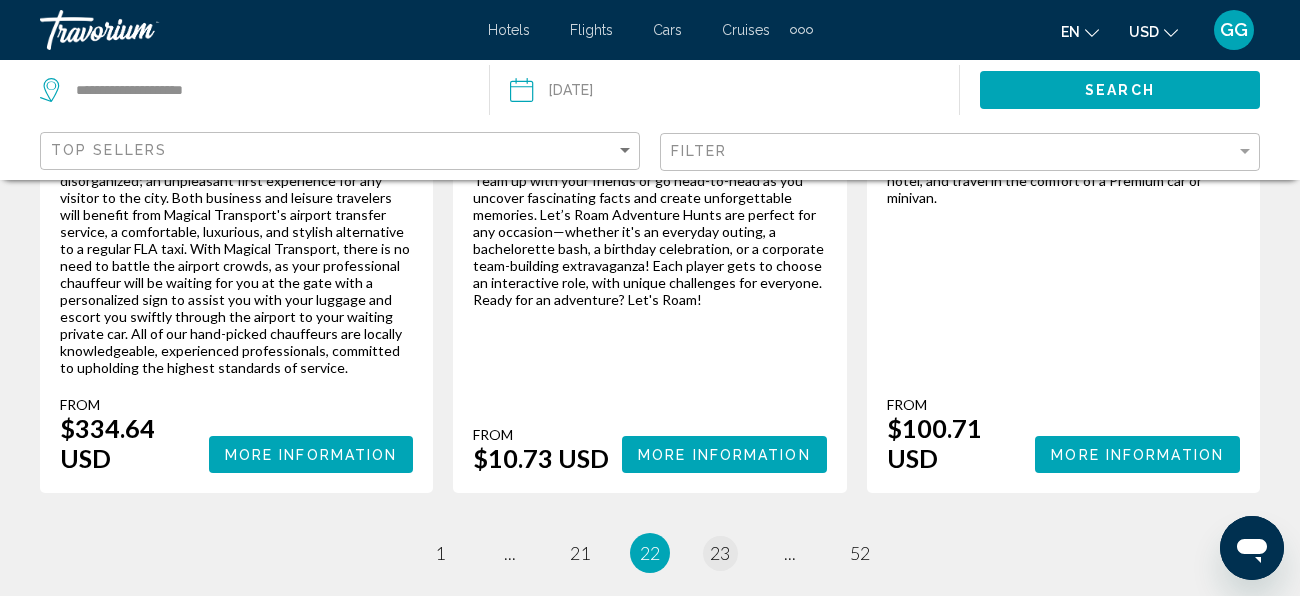 click on "23" at bounding box center (440, 553) 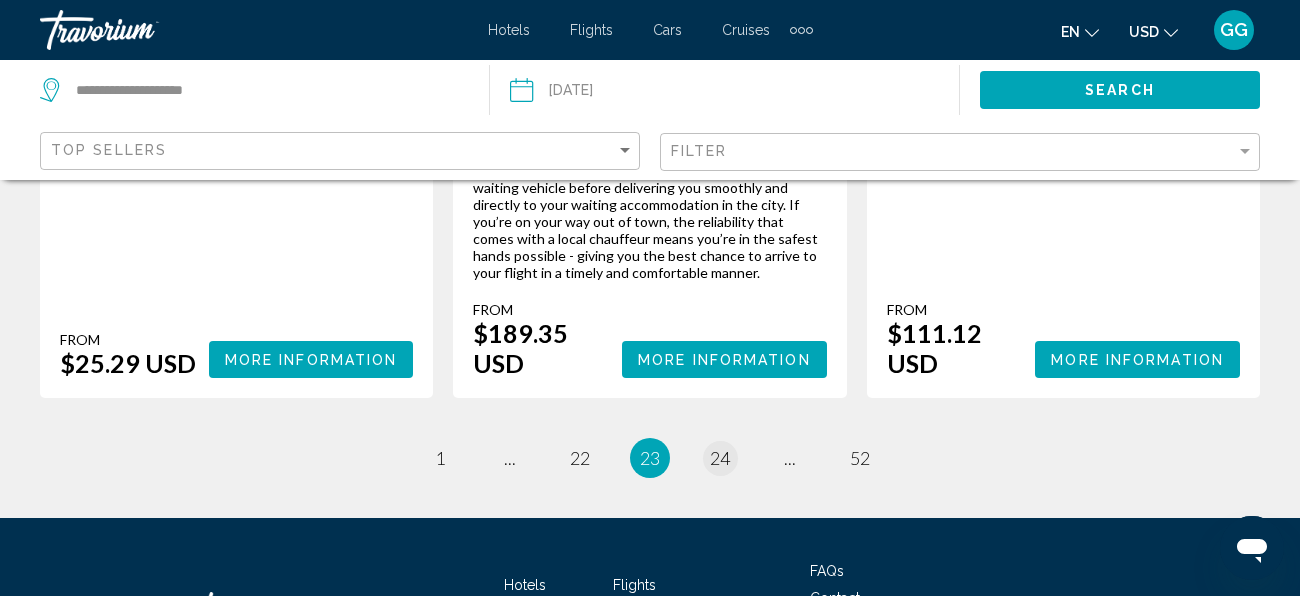 scroll, scrollTop: 3357, scrollLeft: 0, axis: vertical 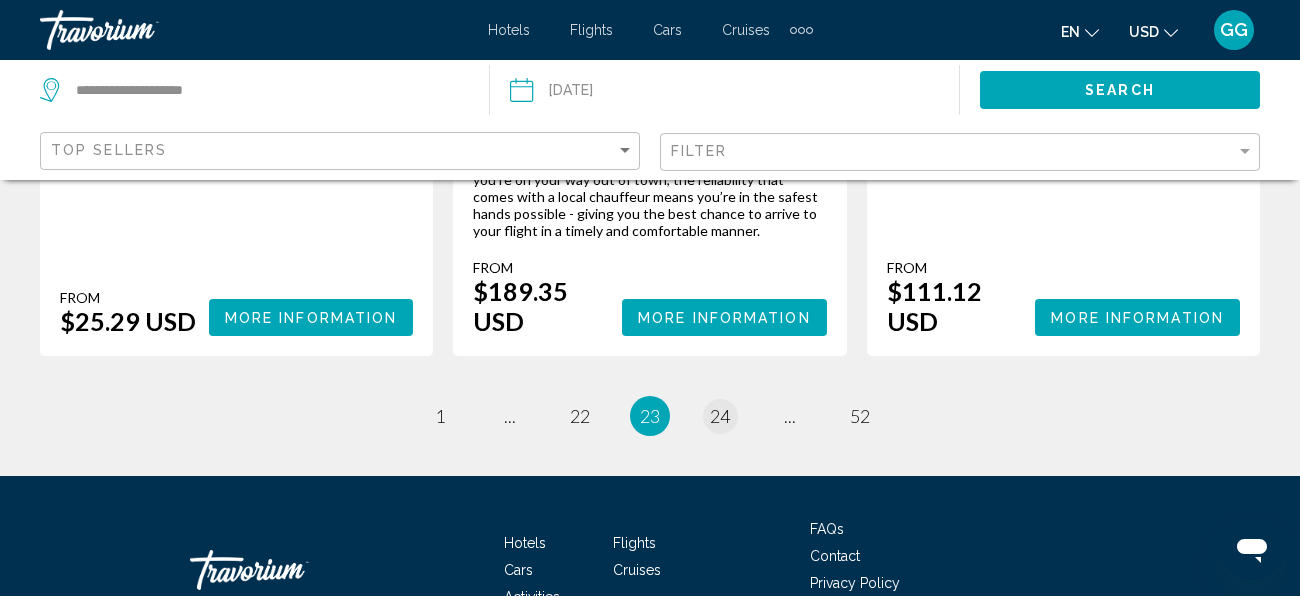 click on "24" at bounding box center [440, 416] 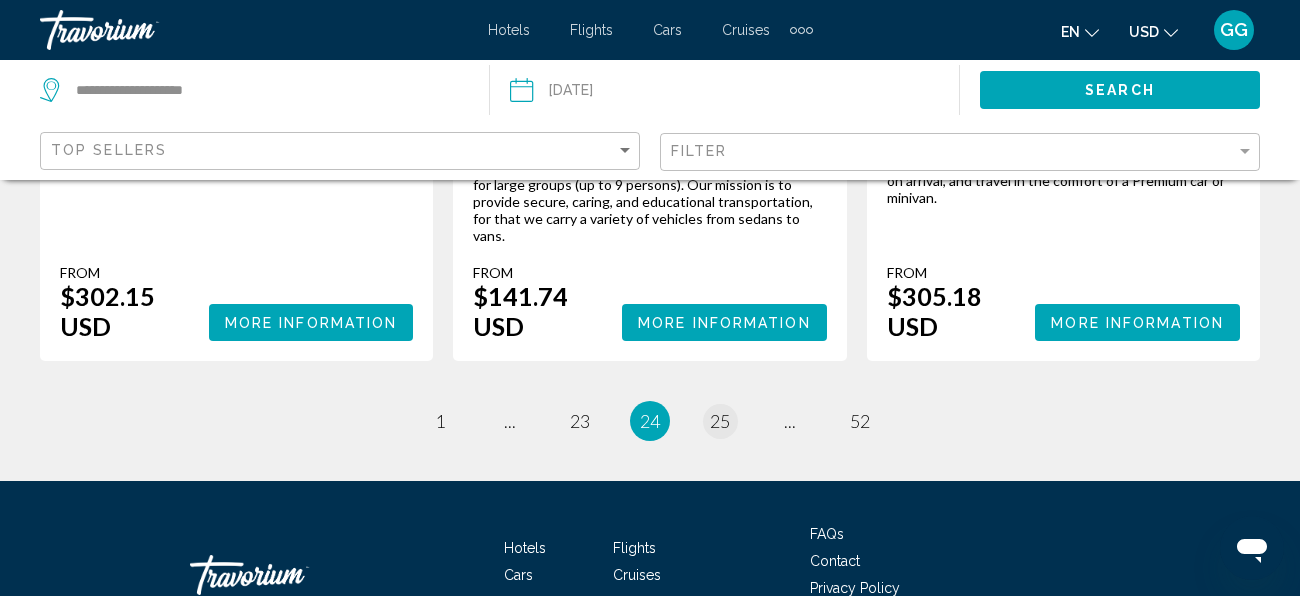 scroll, scrollTop: 3437, scrollLeft: 0, axis: vertical 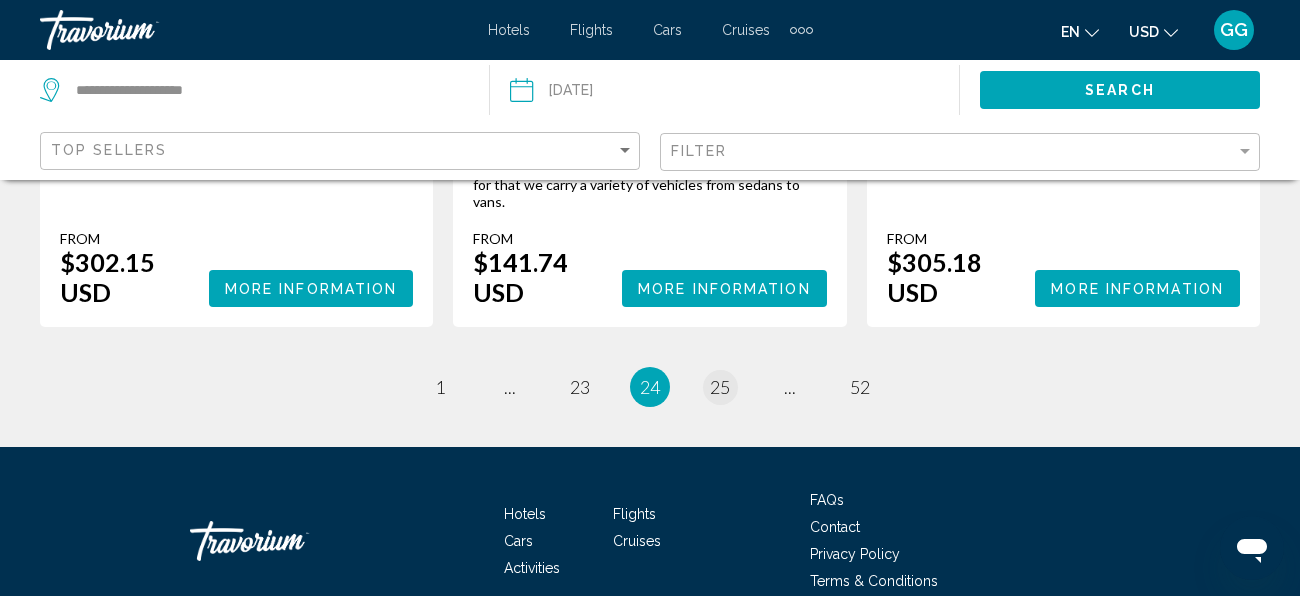 click on "25" at bounding box center (440, 387) 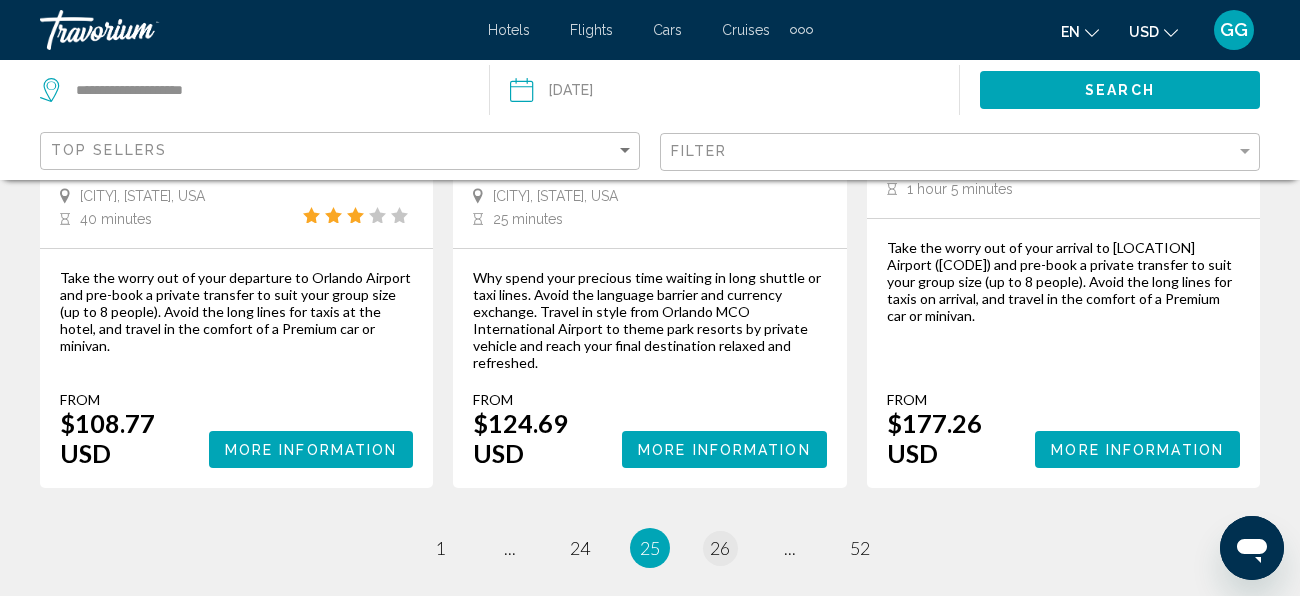 scroll, scrollTop: 3277, scrollLeft: 0, axis: vertical 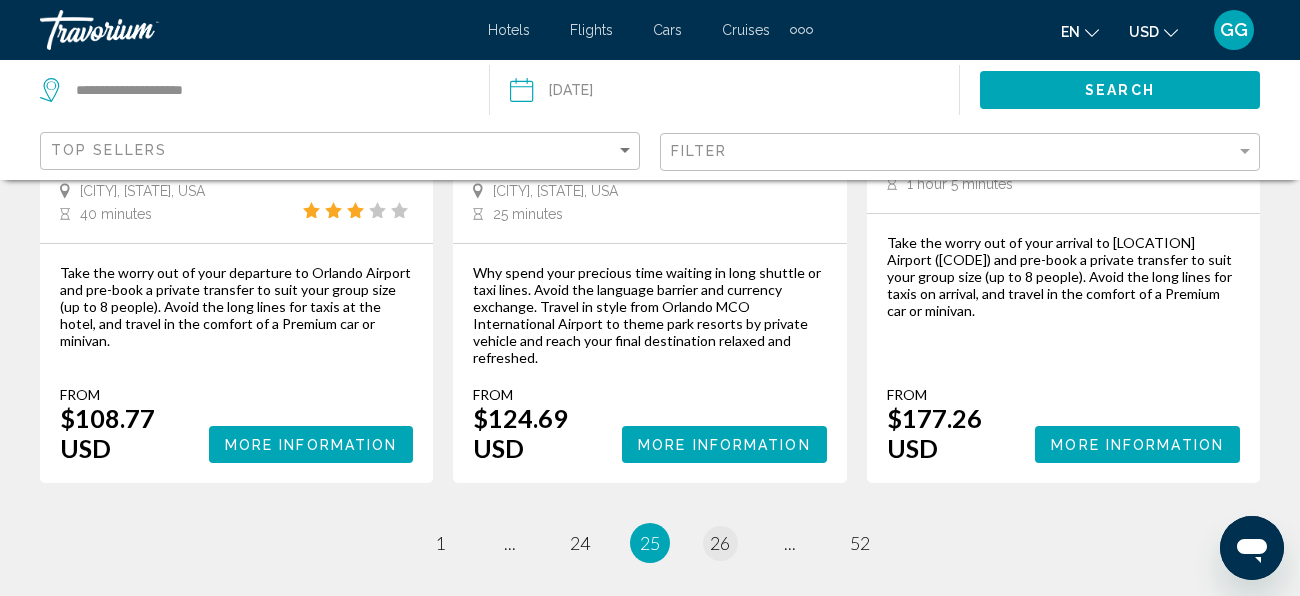 click on "26" at bounding box center [440, 543] 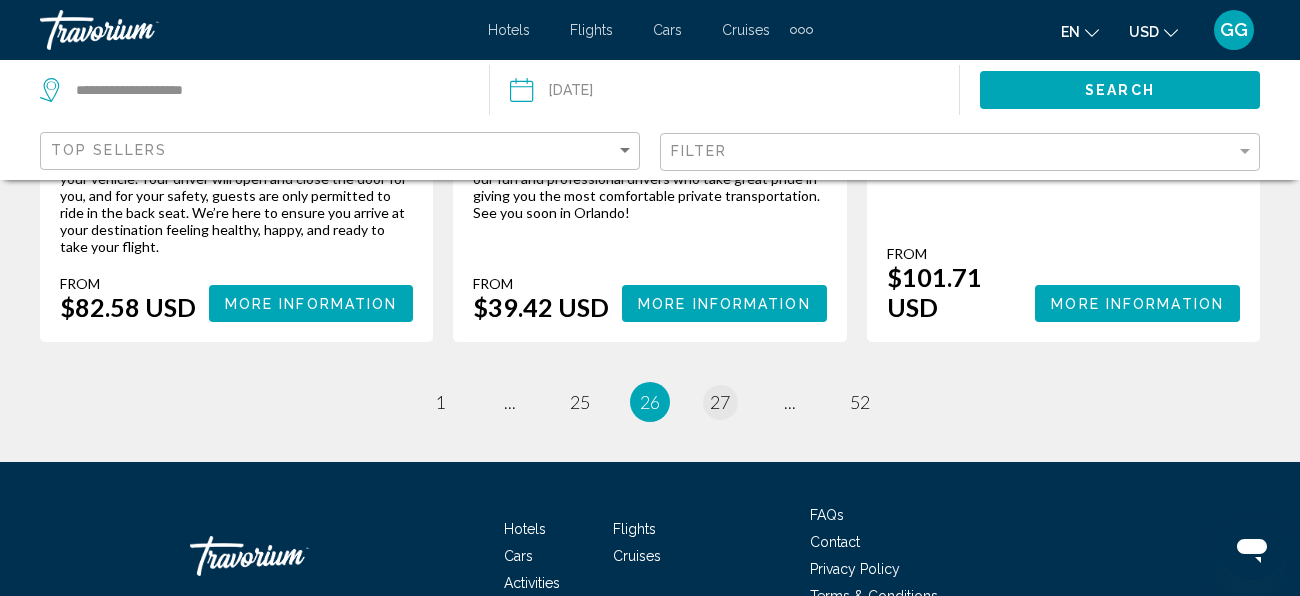 scroll, scrollTop: 3433, scrollLeft: 0, axis: vertical 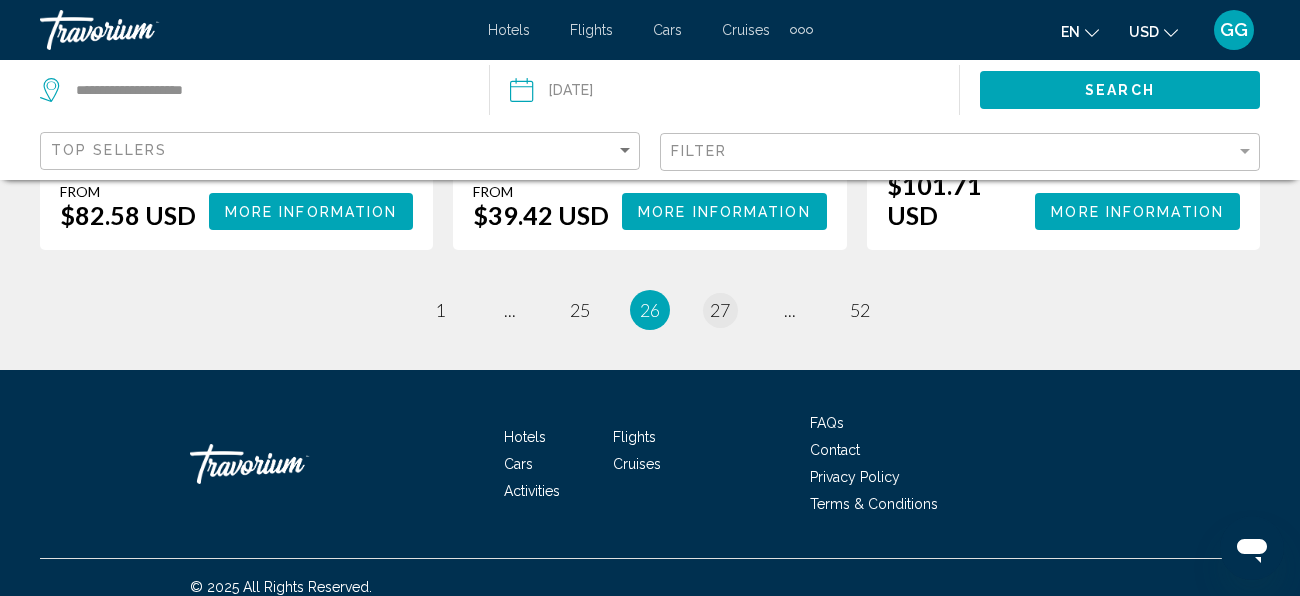 click on "27" at bounding box center (440, 310) 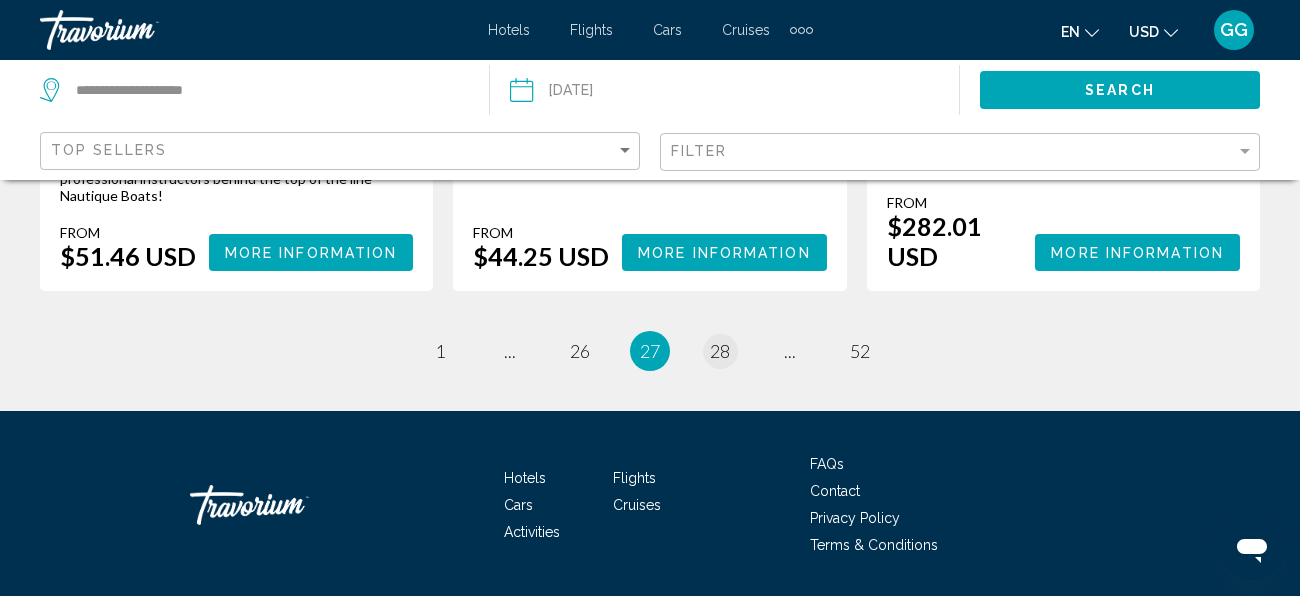 scroll, scrollTop: 3277, scrollLeft: 0, axis: vertical 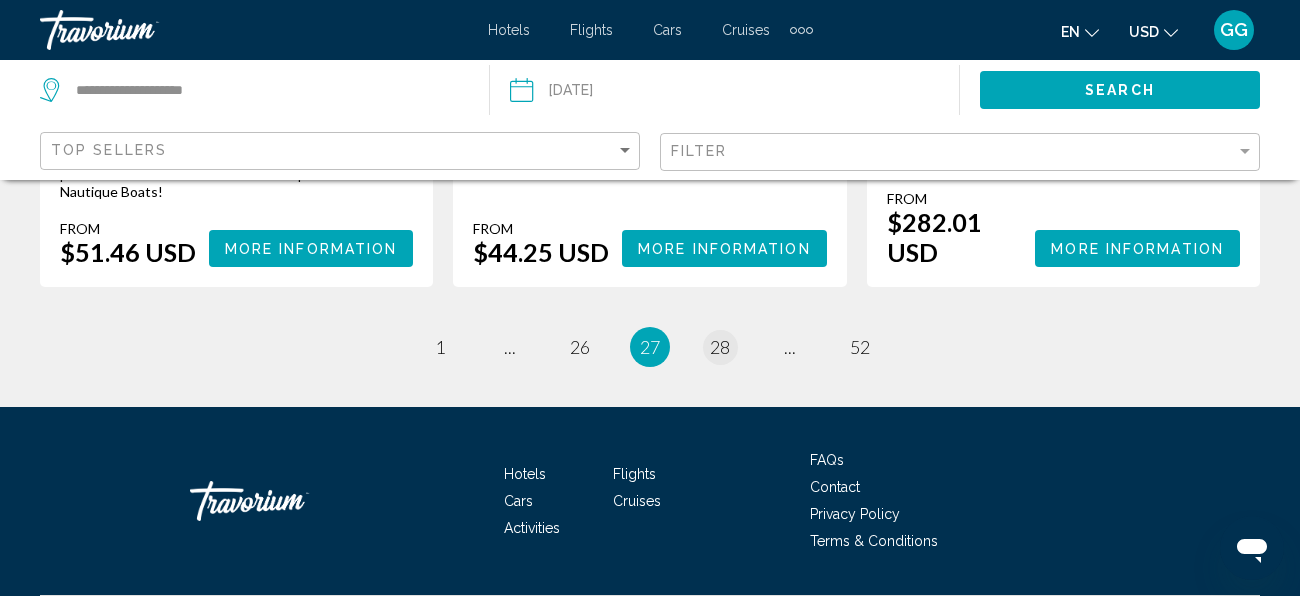click on "28" at bounding box center (440, 347) 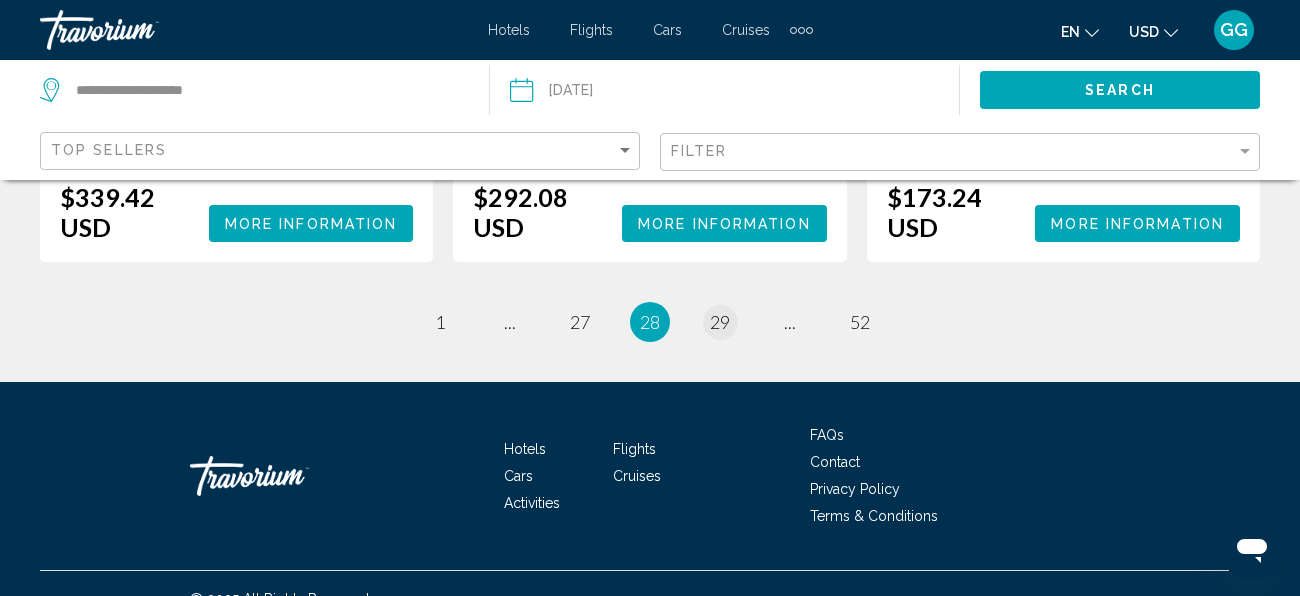 scroll, scrollTop: 3383, scrollLeft: 0, axis: vertical 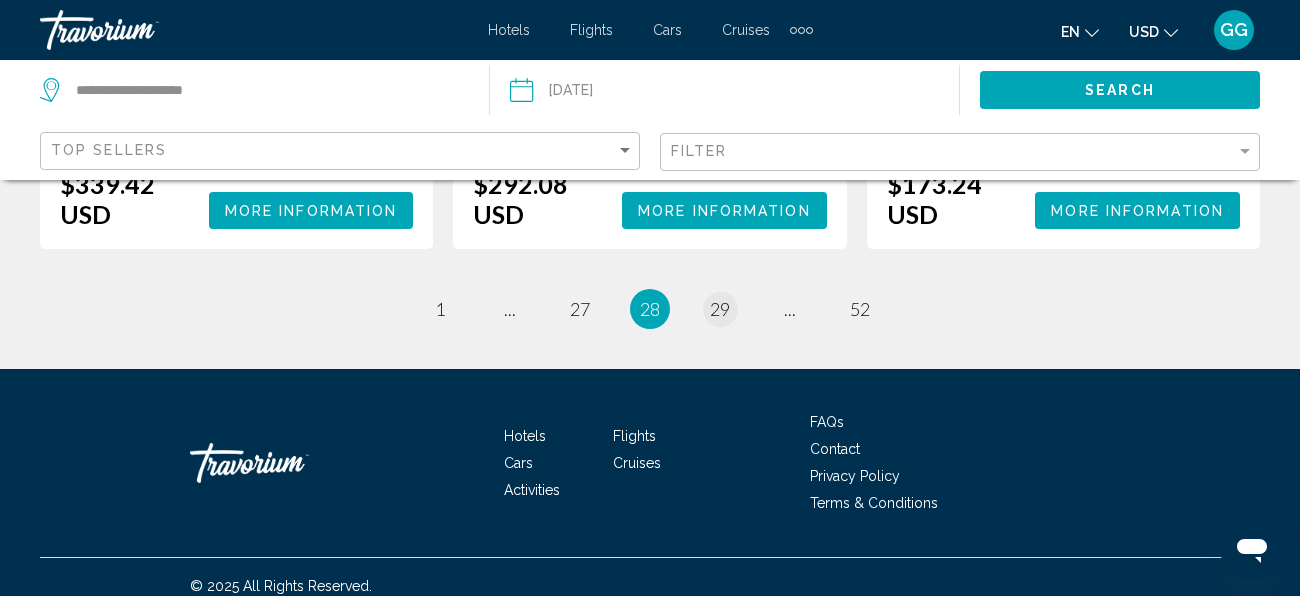 click on "29" at bounding box center [440, 309] 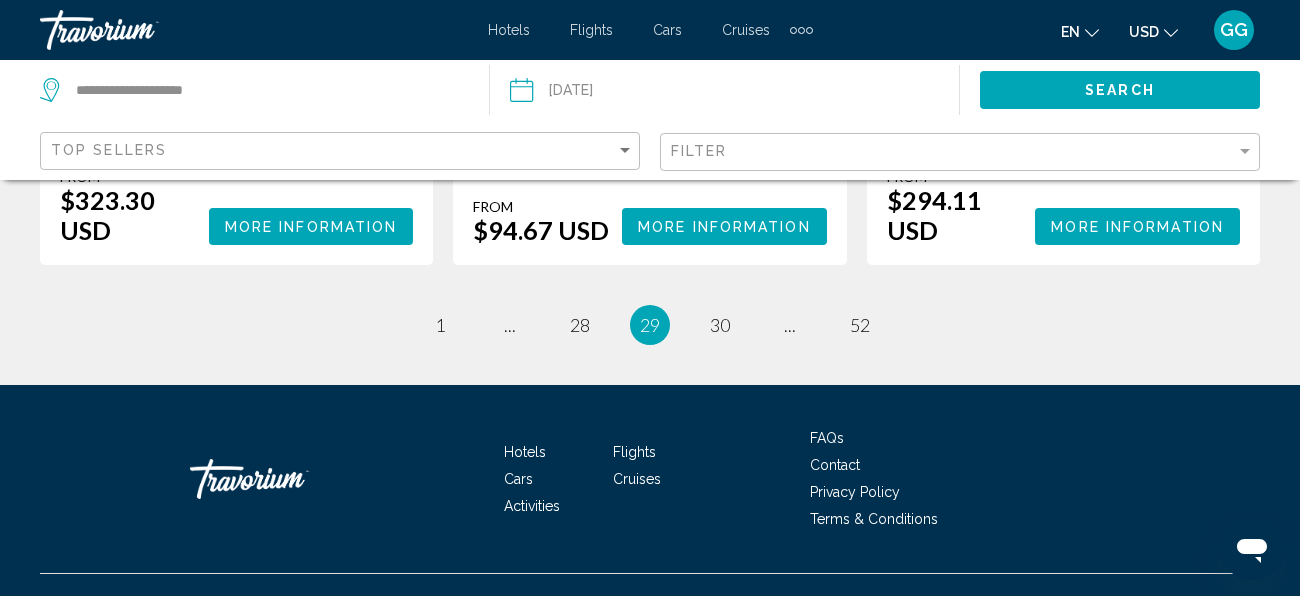 scroll, scrollTop: 3317, scrollLeft: 0, axis: vertical 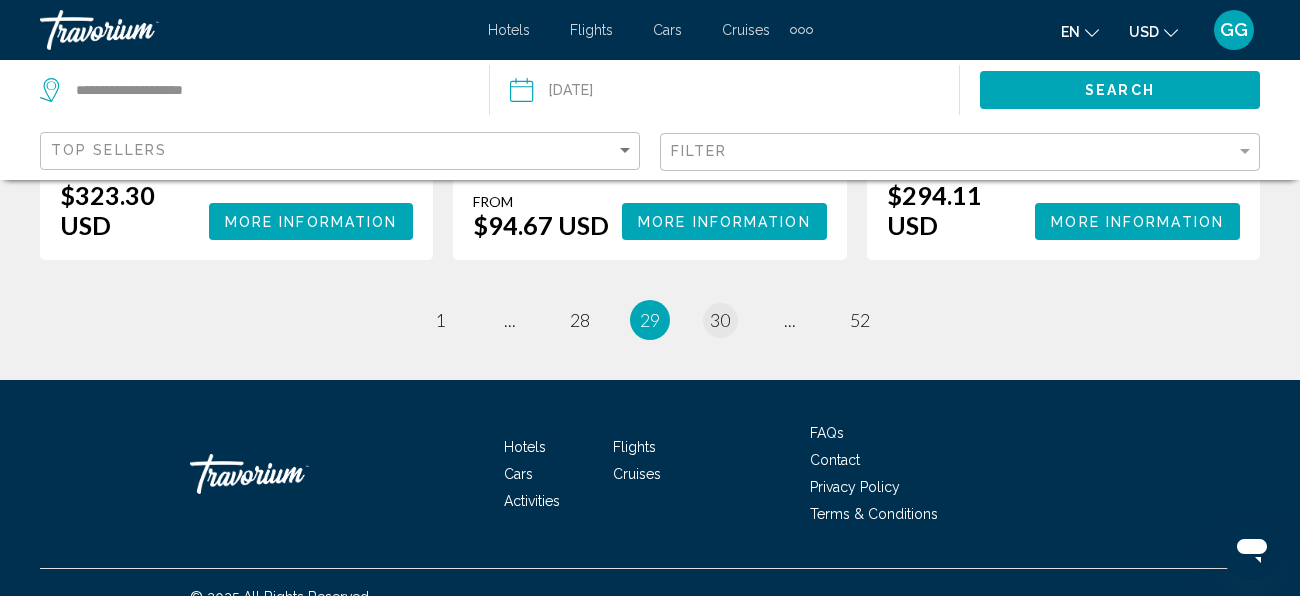 click on "30" at bounding box center [440, 320] 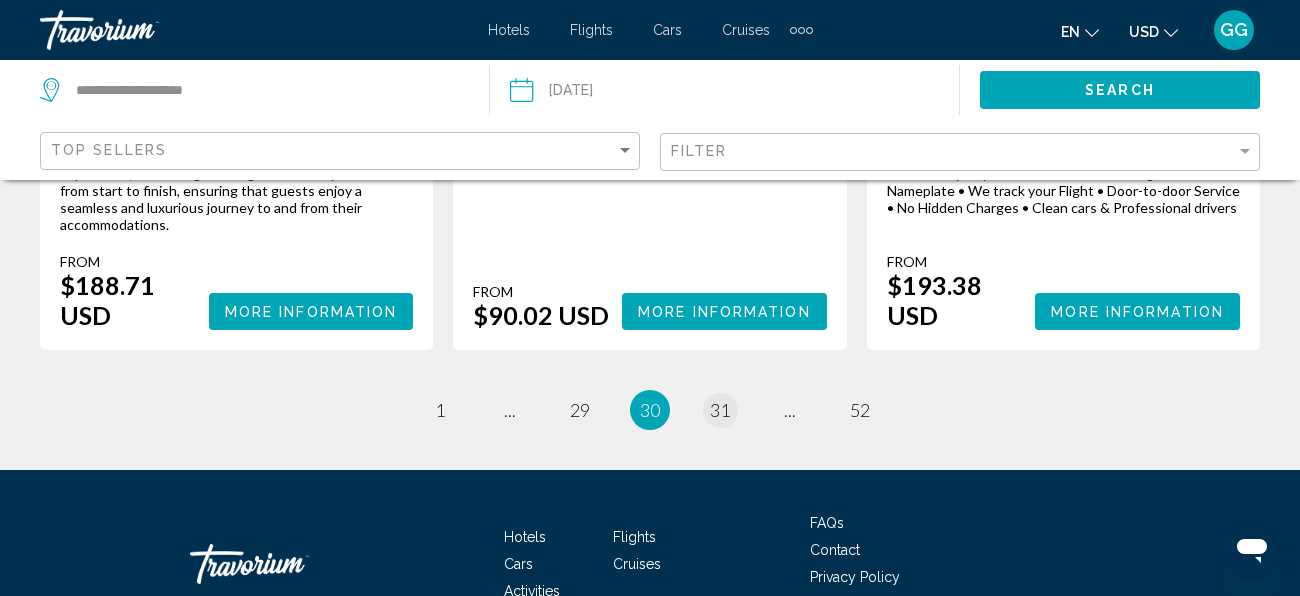 scroll, scrollTop: 3437, scrollLeft: 0, axis: vertical 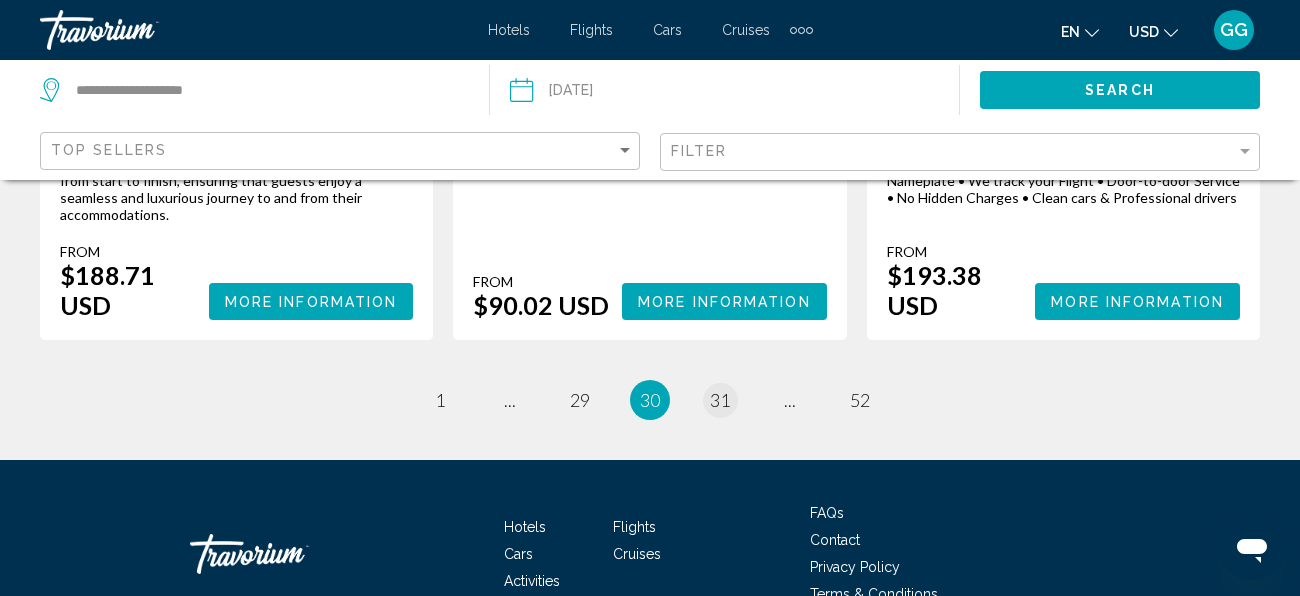 click on "31" at bounding box center [440, 400] 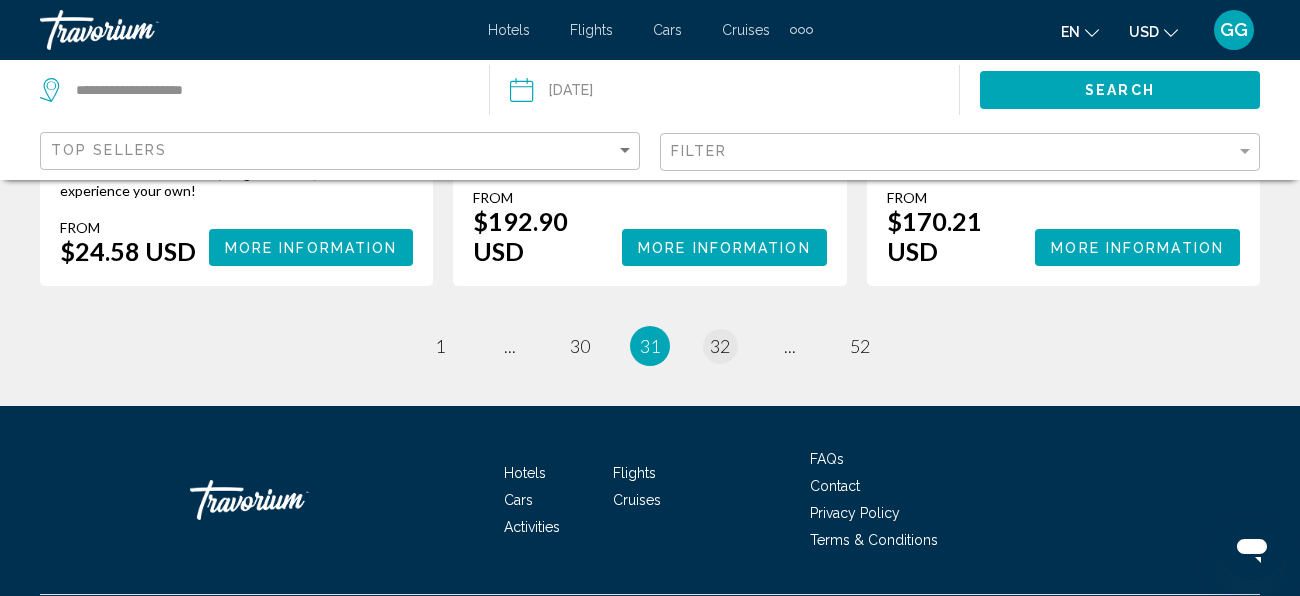 scroll, scrollTop: 3317, scrollLeft: 0, axis: vertical 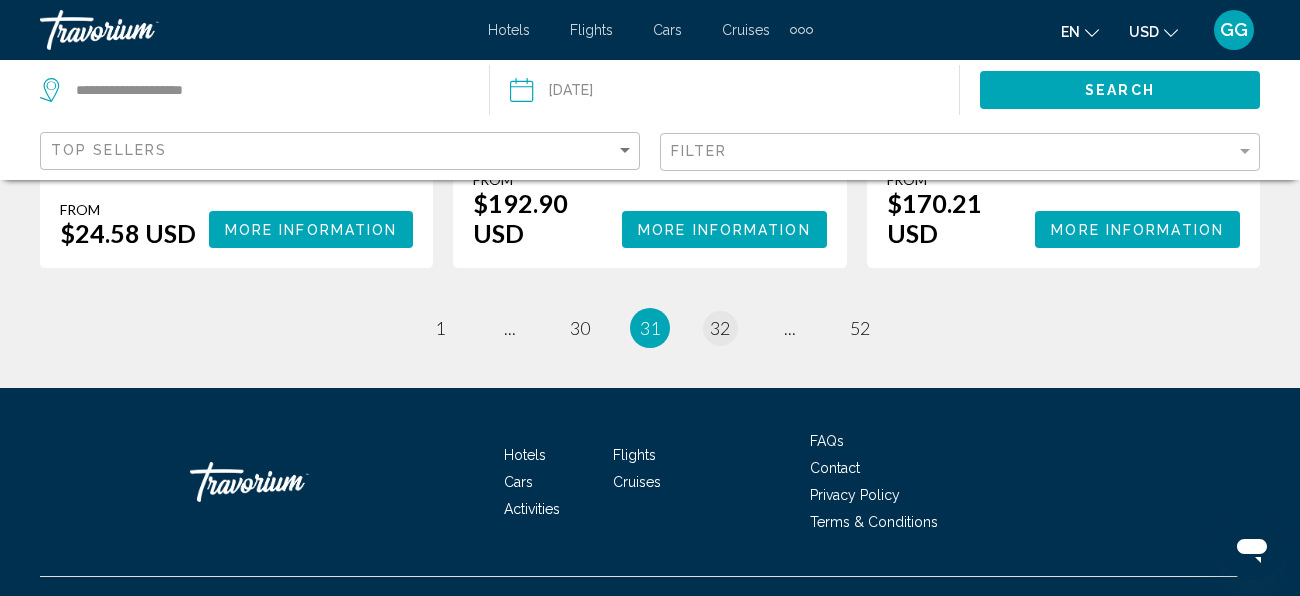 click on "32" at bounding box center (440, 328) 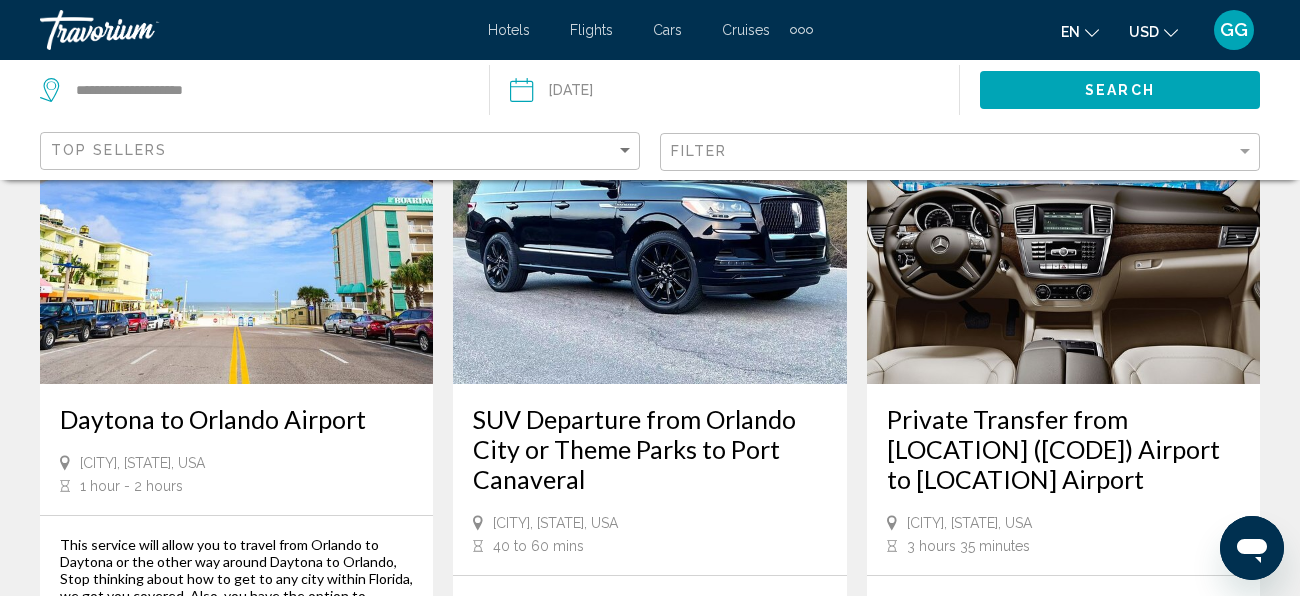 scroll, scrollTop: 0, scrollLeft: 0, axis: both 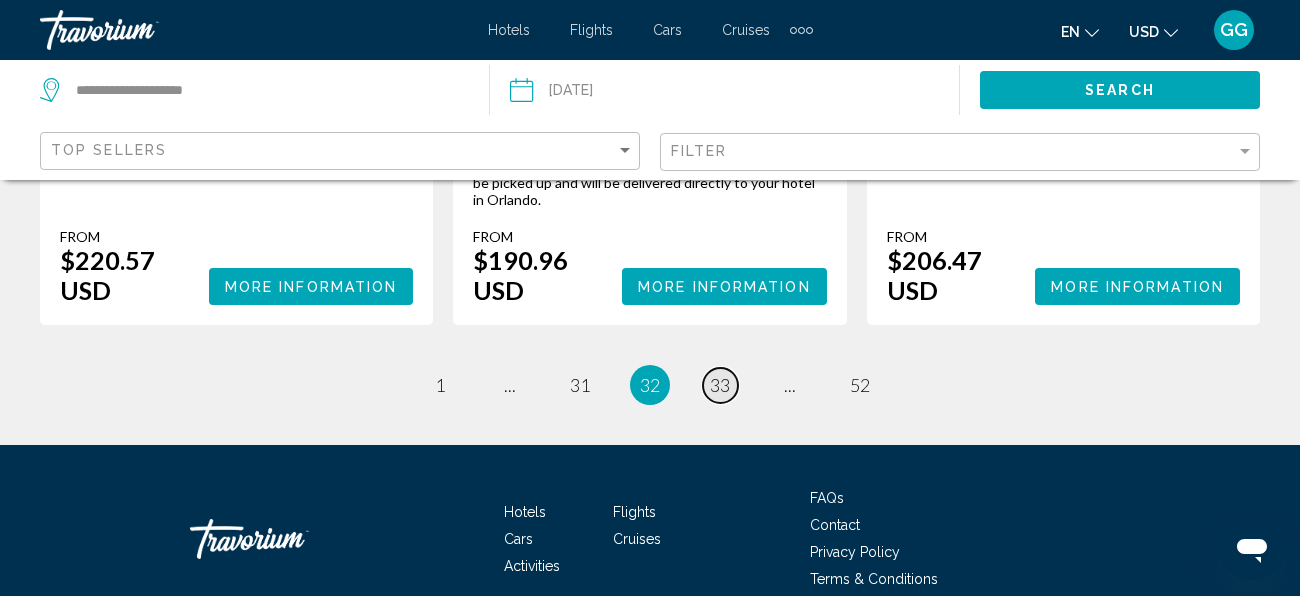 click on "33" at bounding box center [440, 385] 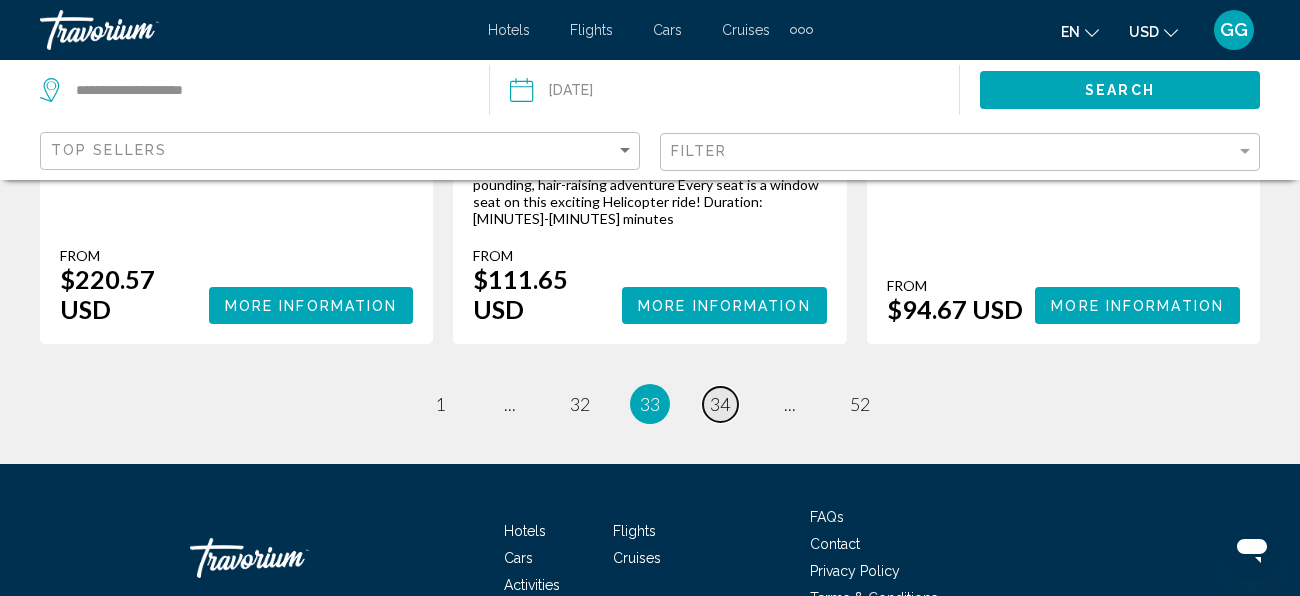 scroll, scrollTop: 3357, scrollLeft: 0, axis: vertical 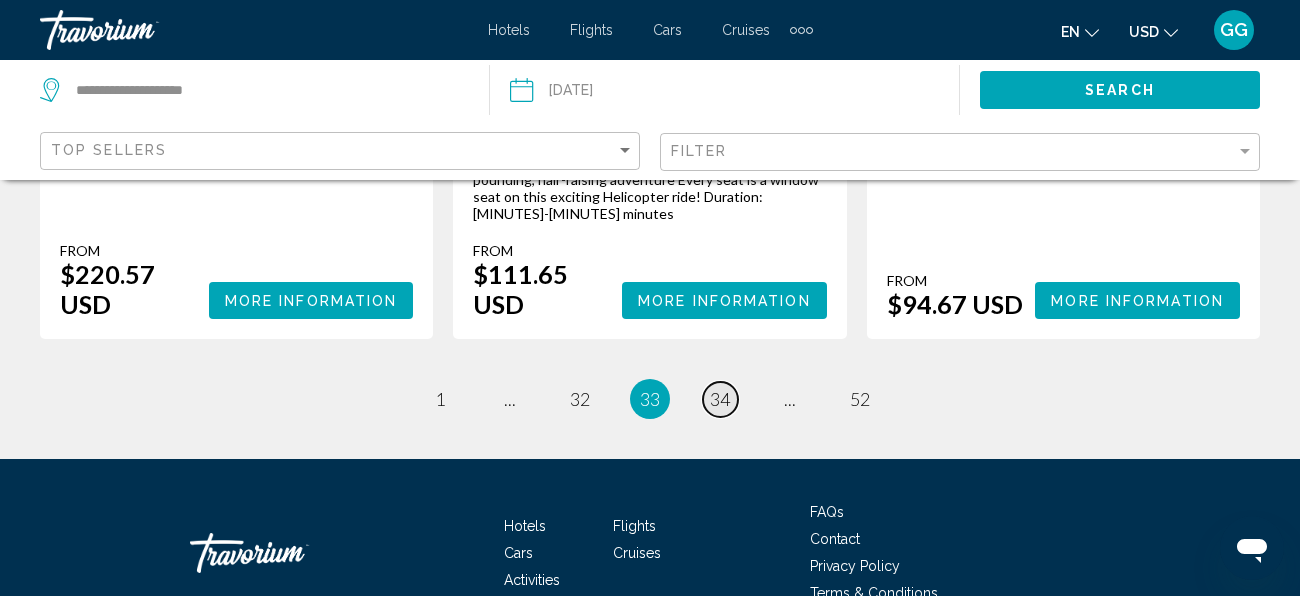 click on "34" at bounding box center (440, 399) 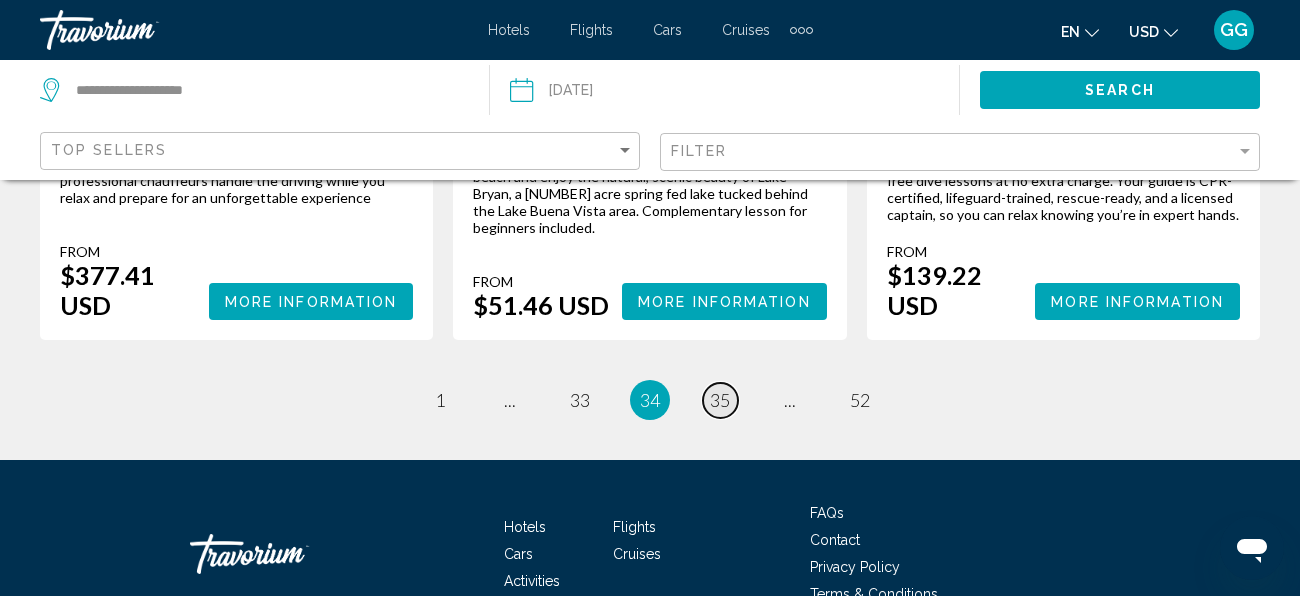 scroll, scrollTop: 3077, scrollLeft: 0, axis: vertical 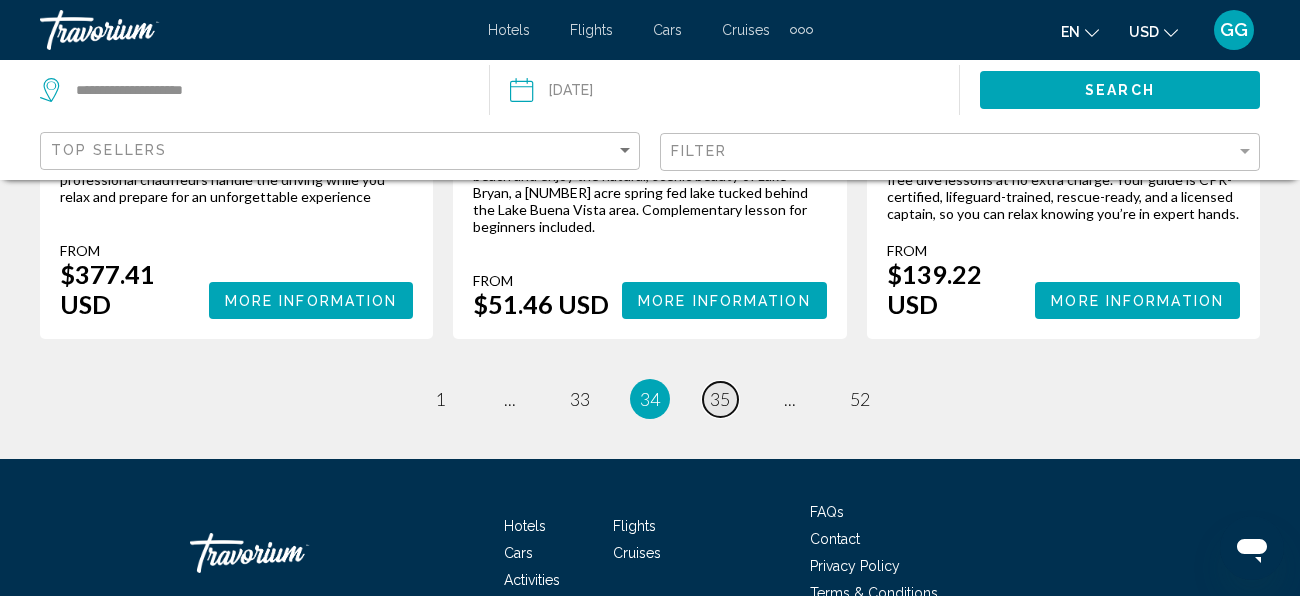 click on "35" at bounding box center [440, 399] 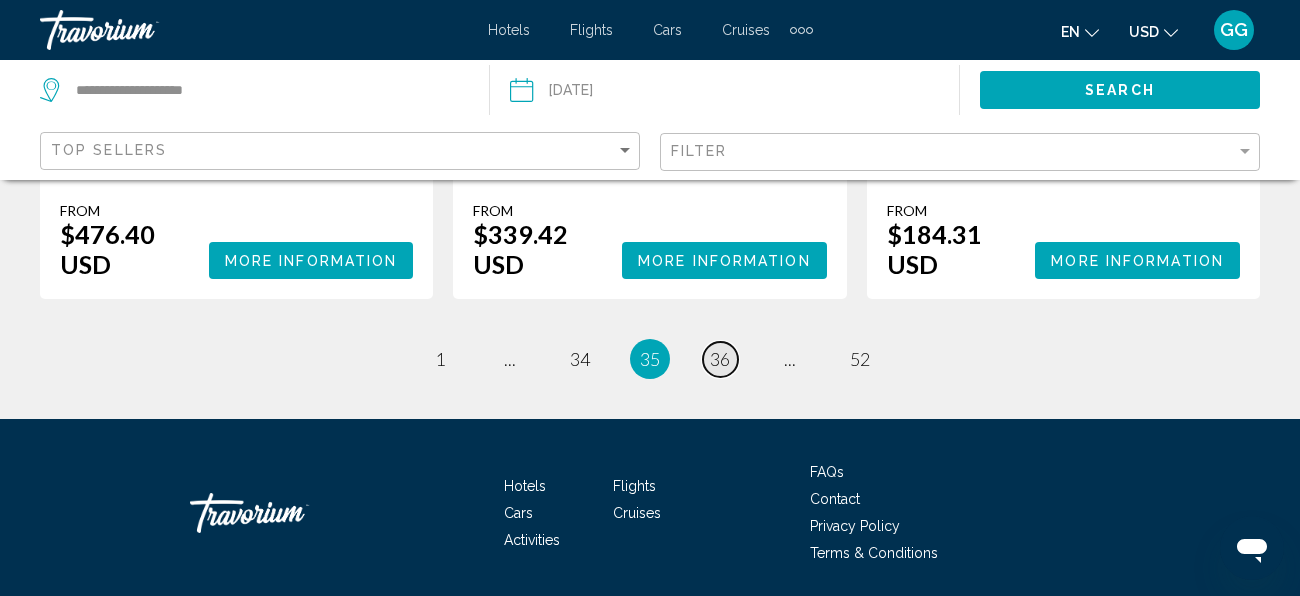 scroll, scrollTop: 3230, scrollLeft: 0, axis: vertical 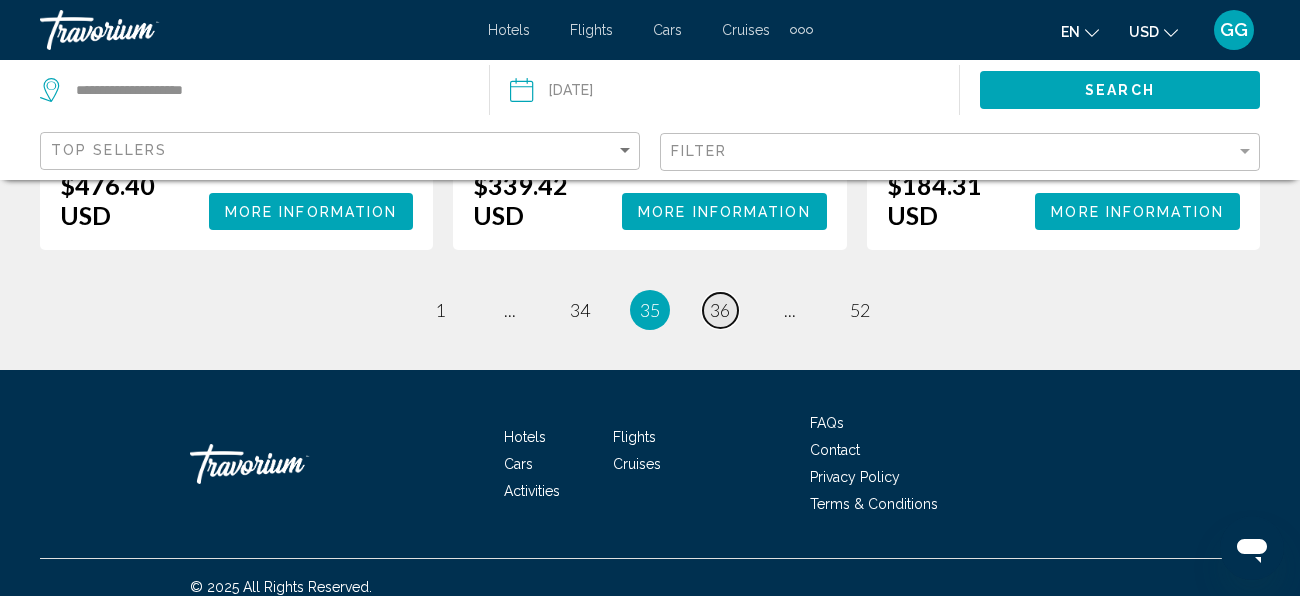 click on "36" at bounding box center (440, 310) 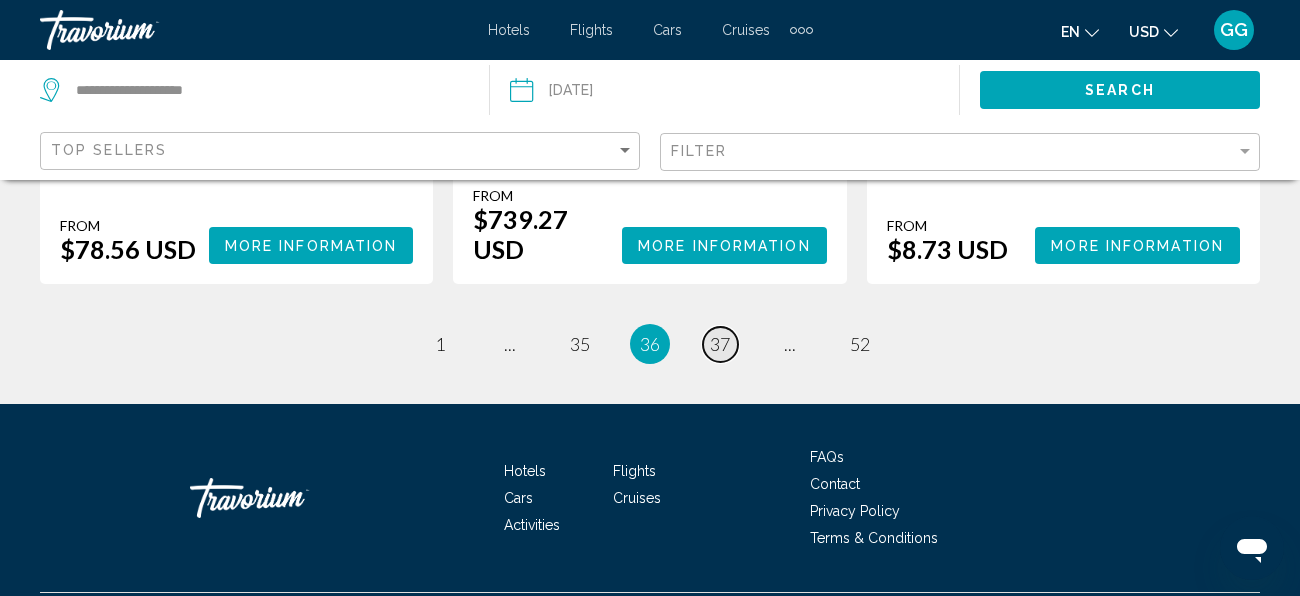 scroll, scrollTop: 3486, scrollLeft: 0, axis: vertical 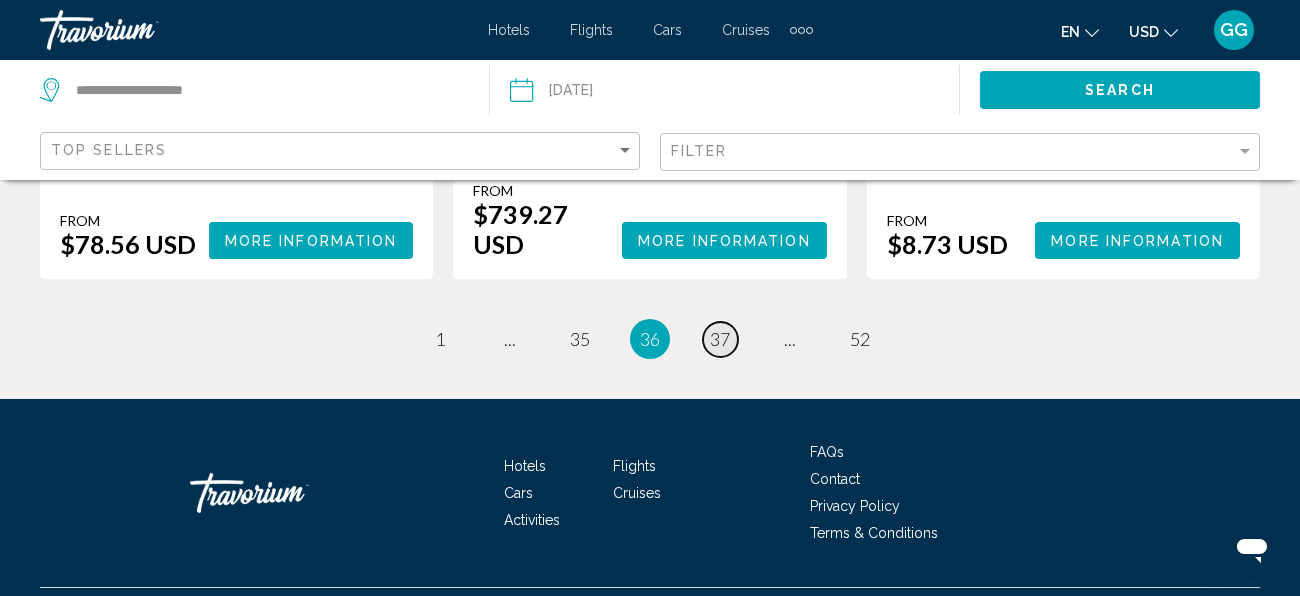 click on "37" at bounding box center (440, 339) 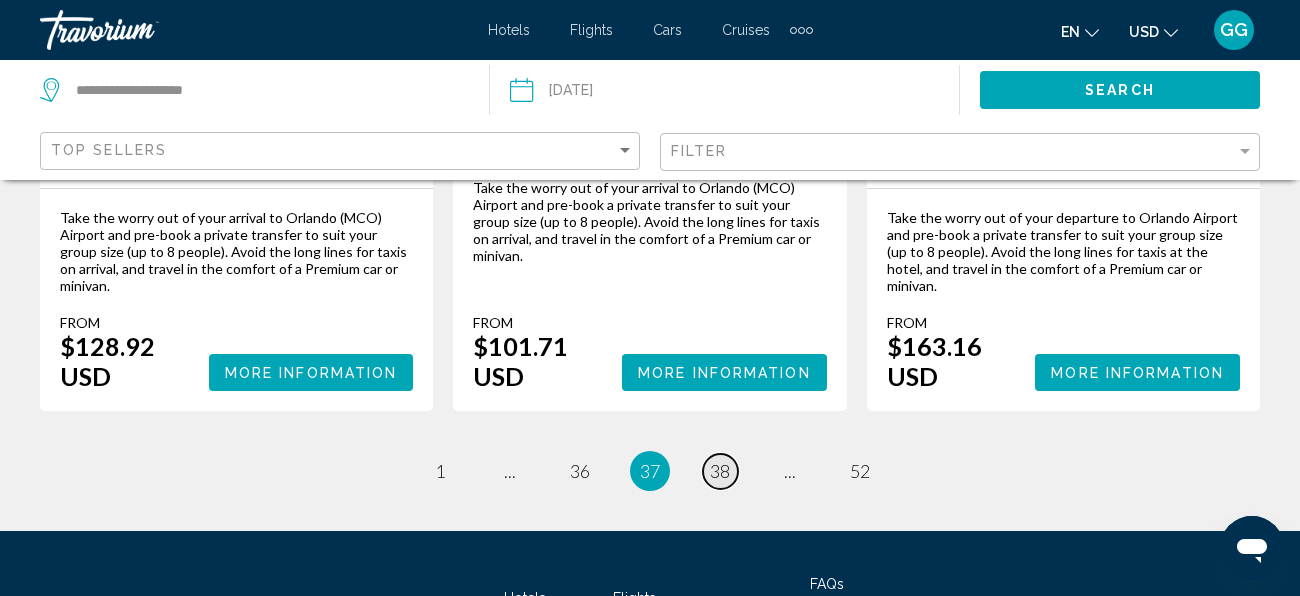 scroll, scrollTop: 3077, scrollLeft: 0, axis: vertical 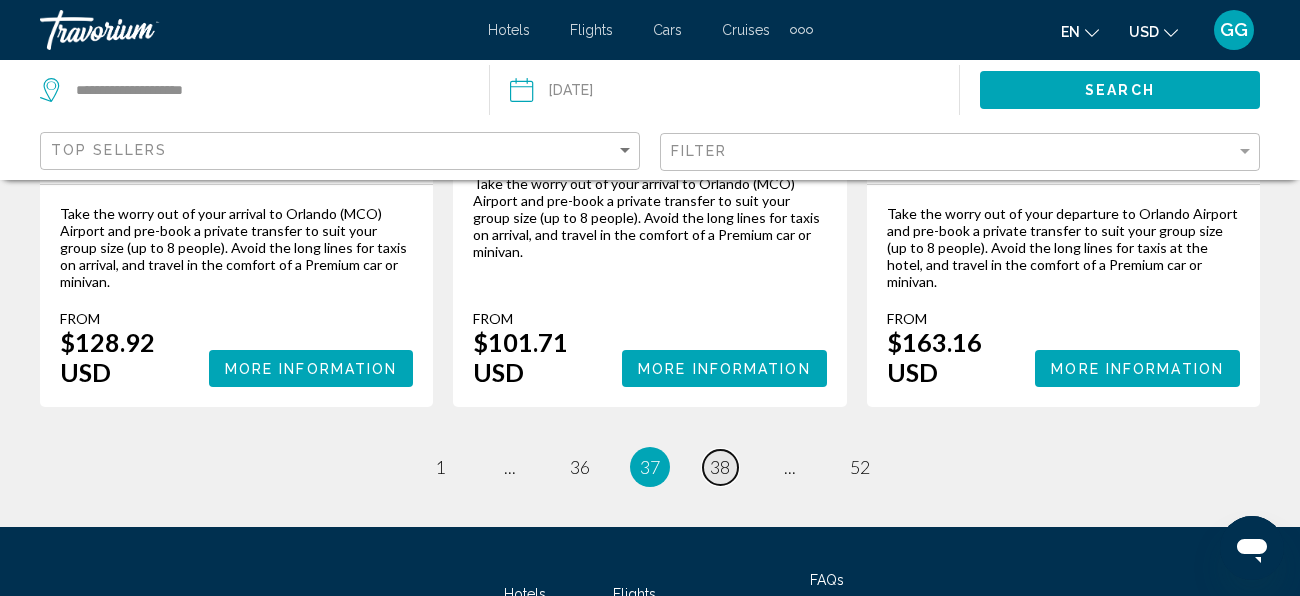 click on "page [NUMBER]" at bounding box center [440, 467] 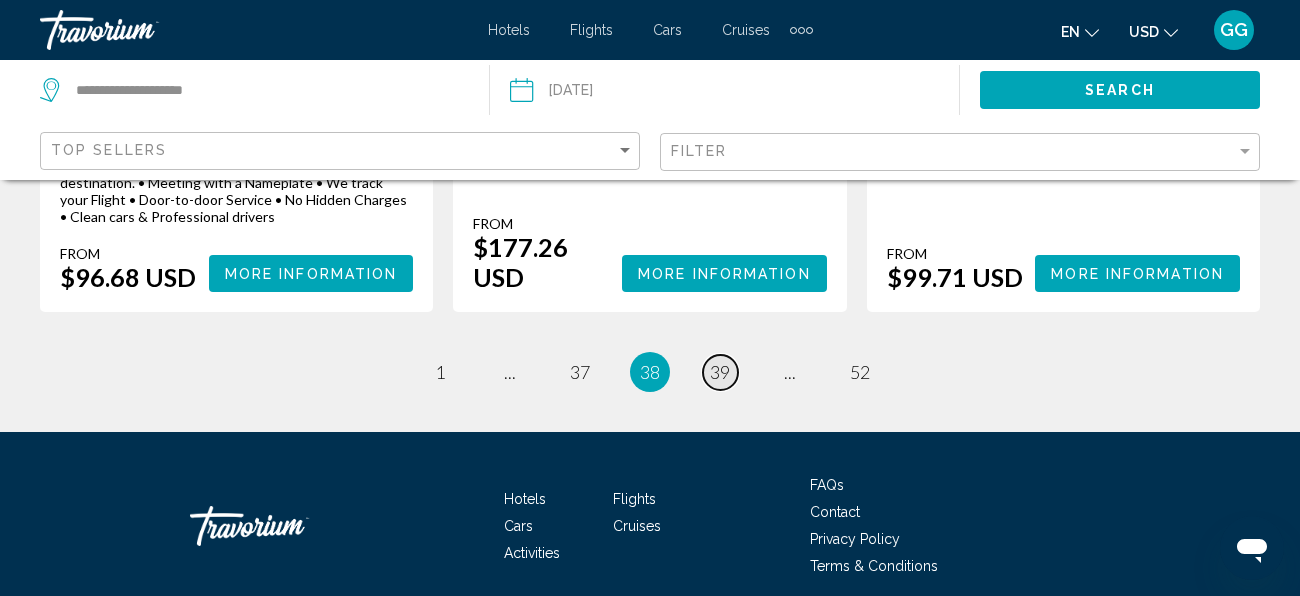 scroll, scrollTop: 3281, scrollLeft: 0, axis: vertical 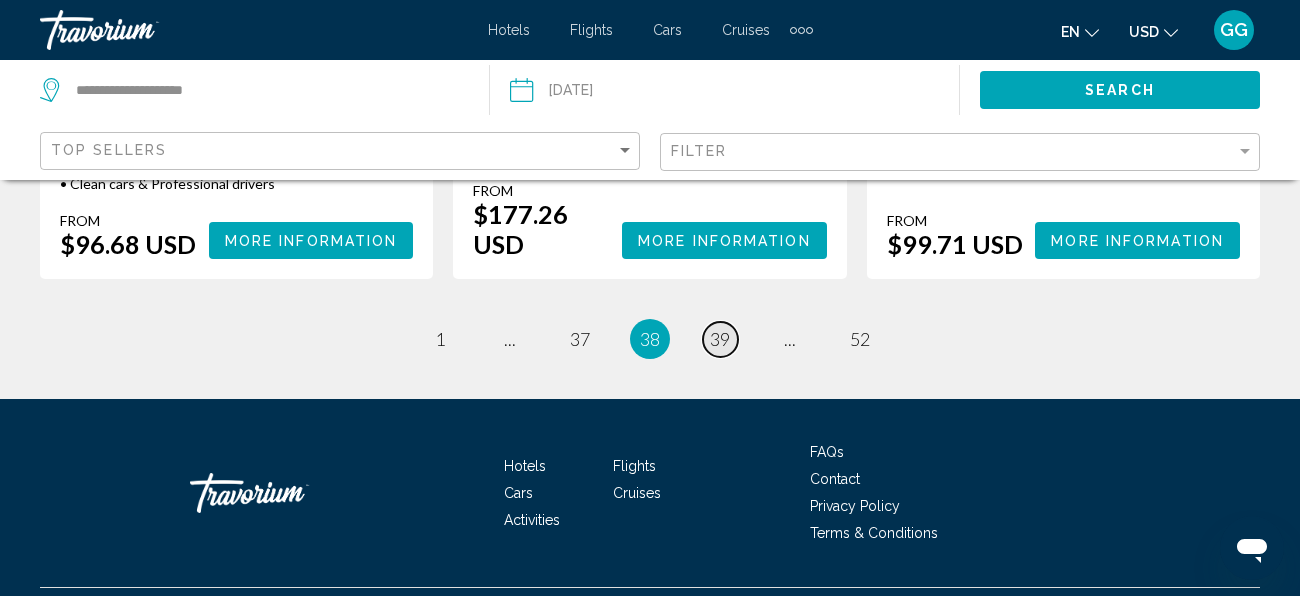 click on "39" at bounding box center (440, 339) 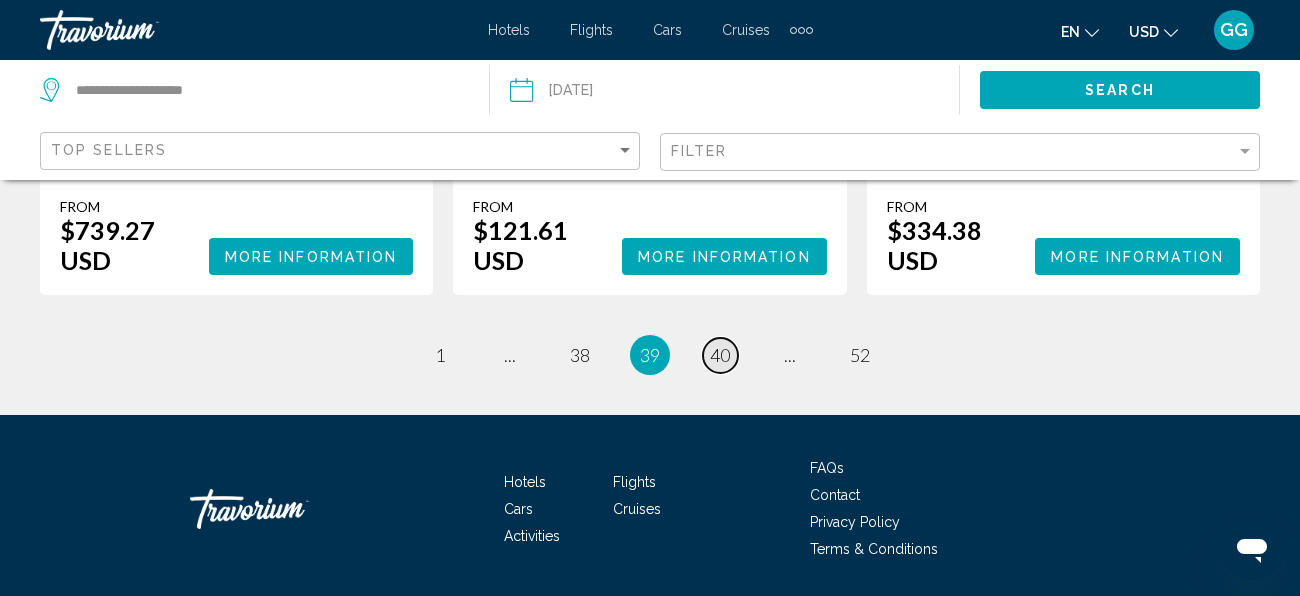scroll, scrollTop: 3082, scrollLeft: 0, axis: vertical 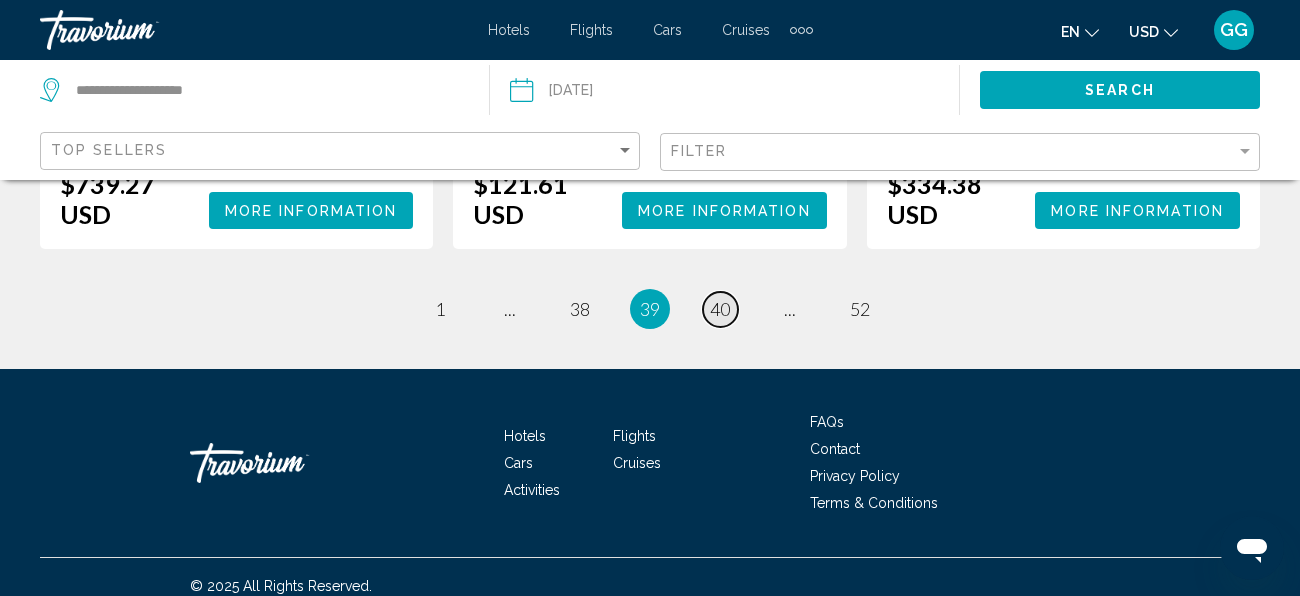 click on "40" at bounding box center (440, 309) 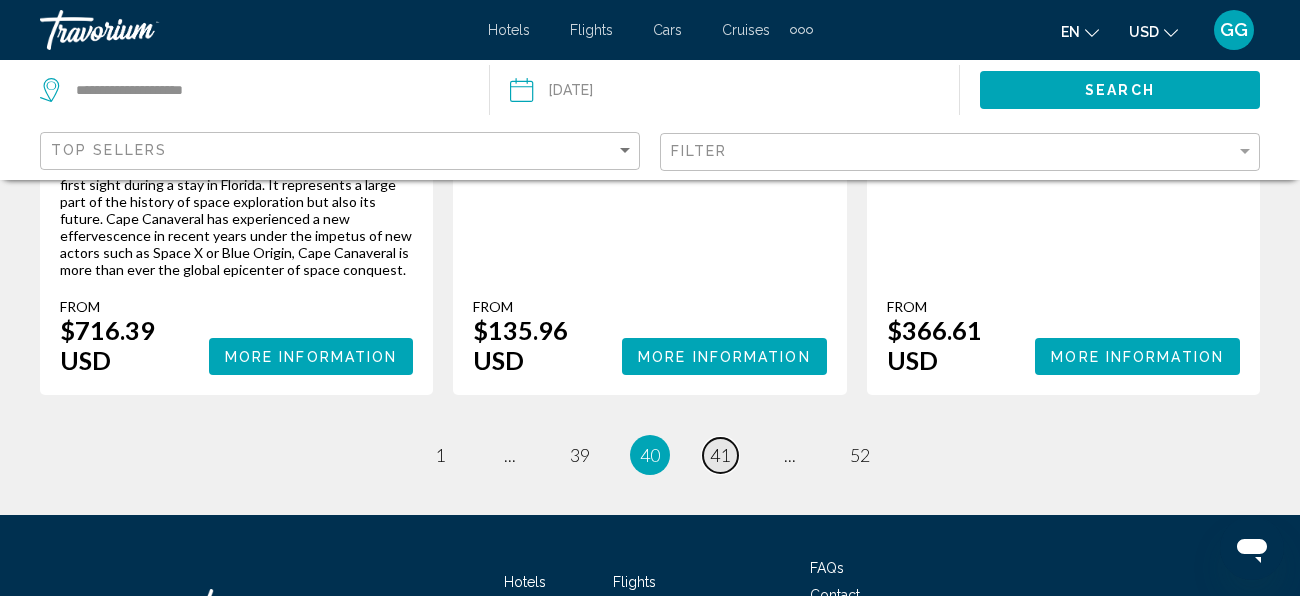 scroll, scrollTop: 3157, scrollLeft: 0, axis: vertical 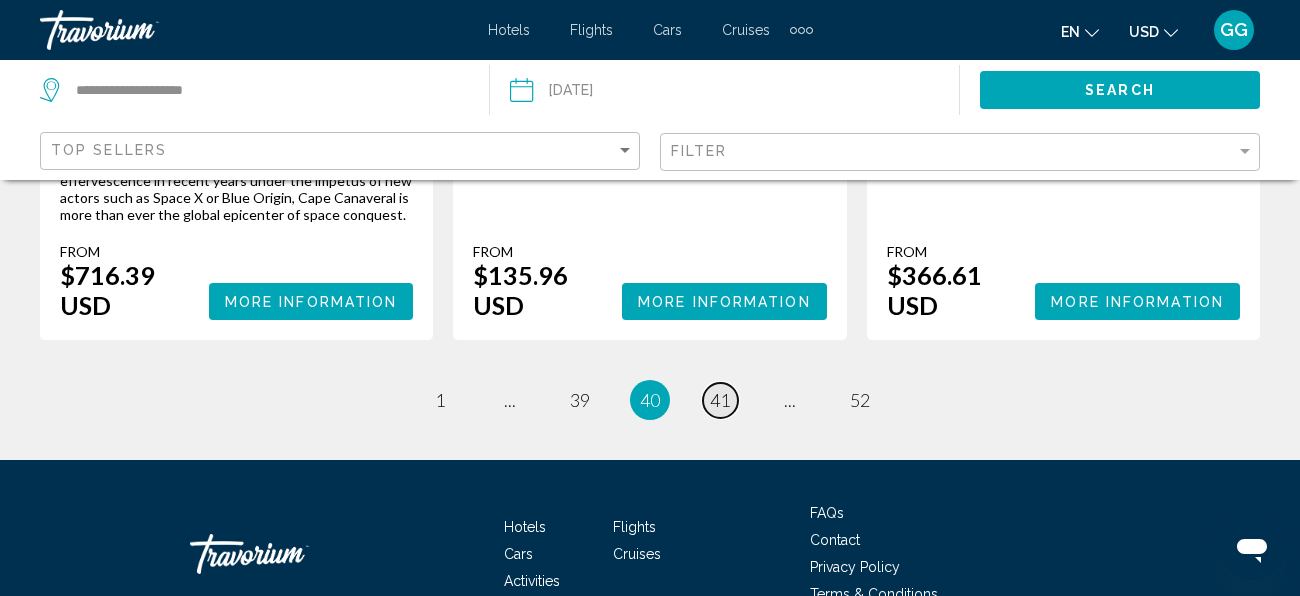 click on "41" at bounding box center (440, 400) 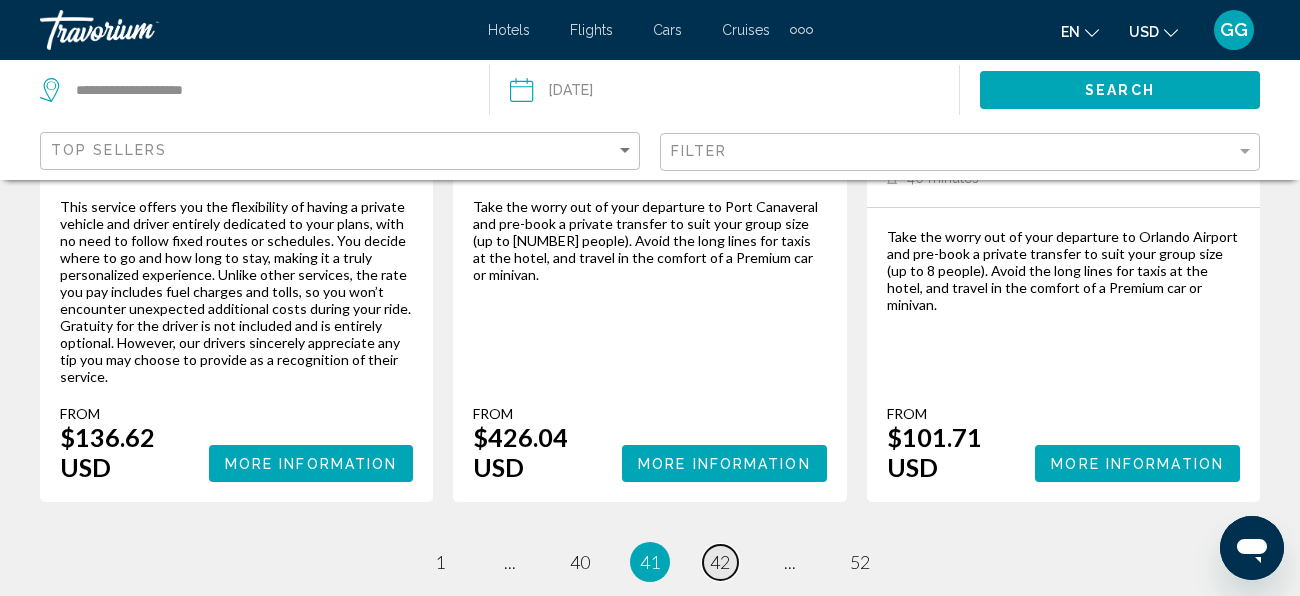 scroll, scrollTop: 3077, scrollLeft: 0, axis: vertical 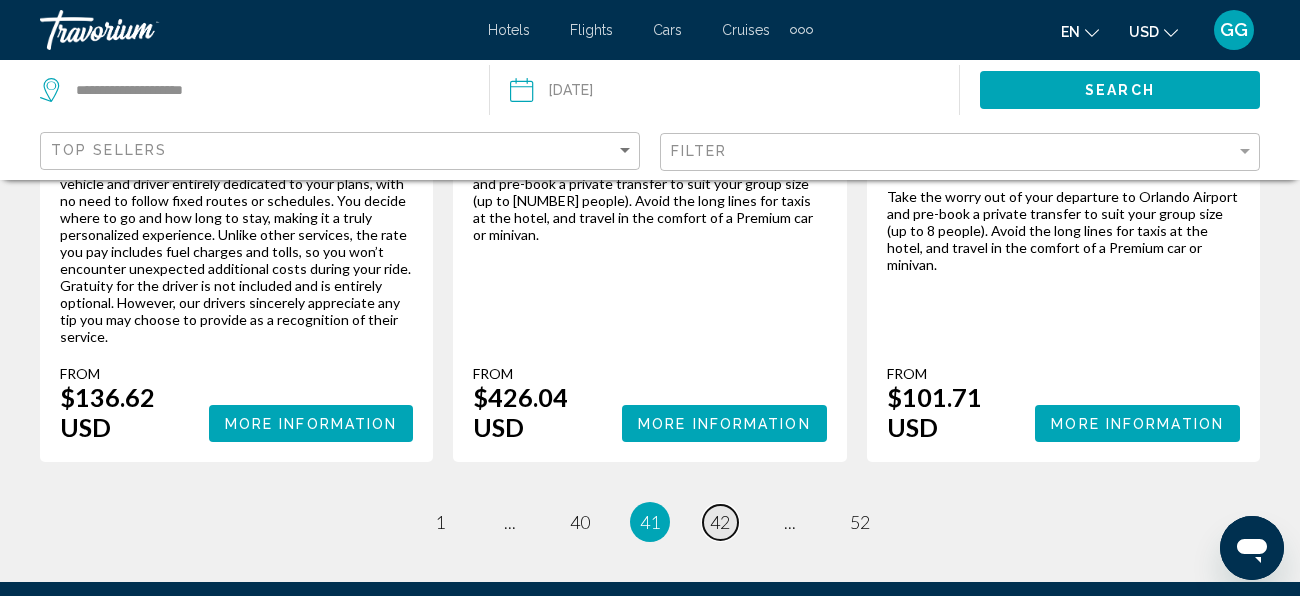 click on "42" at bounding box center (440, 522) 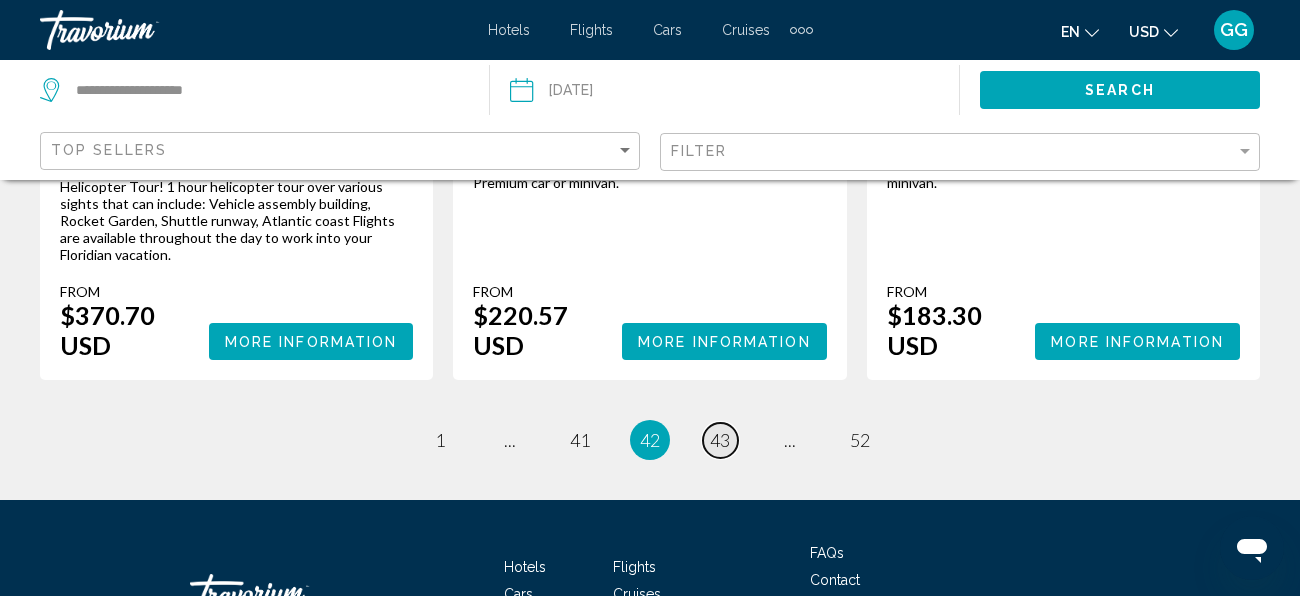 scroll, scrollTop: 3037, scrollLeft: 0, axis: vertical 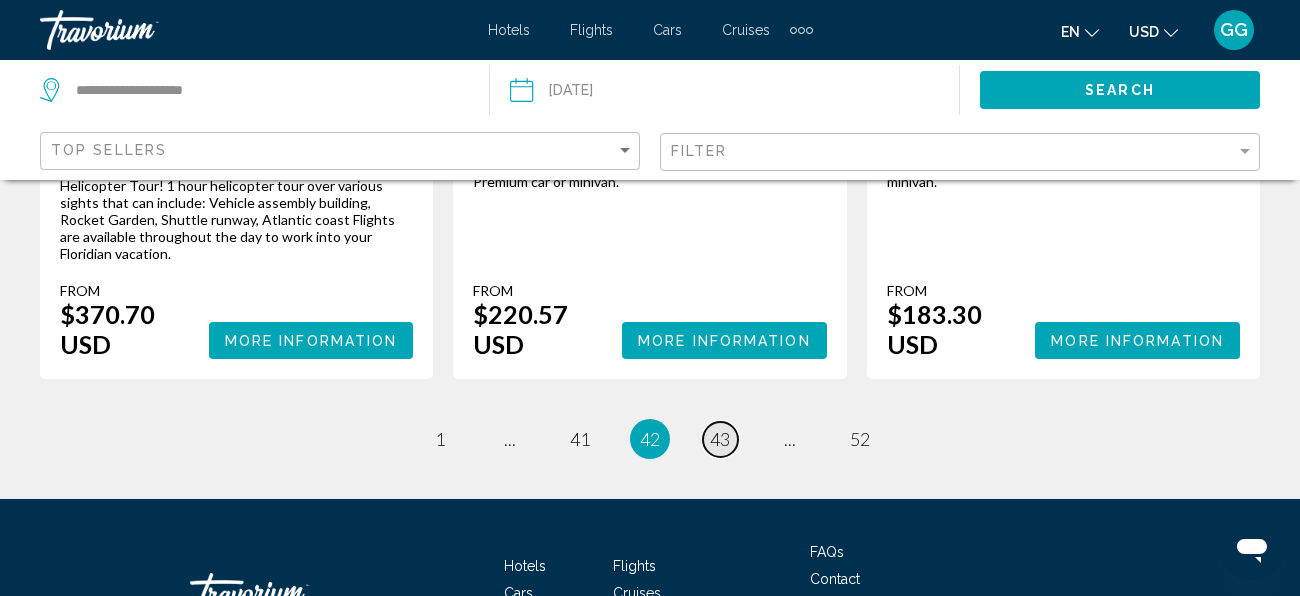 click on "page  43" at bounding box center [440, 439] 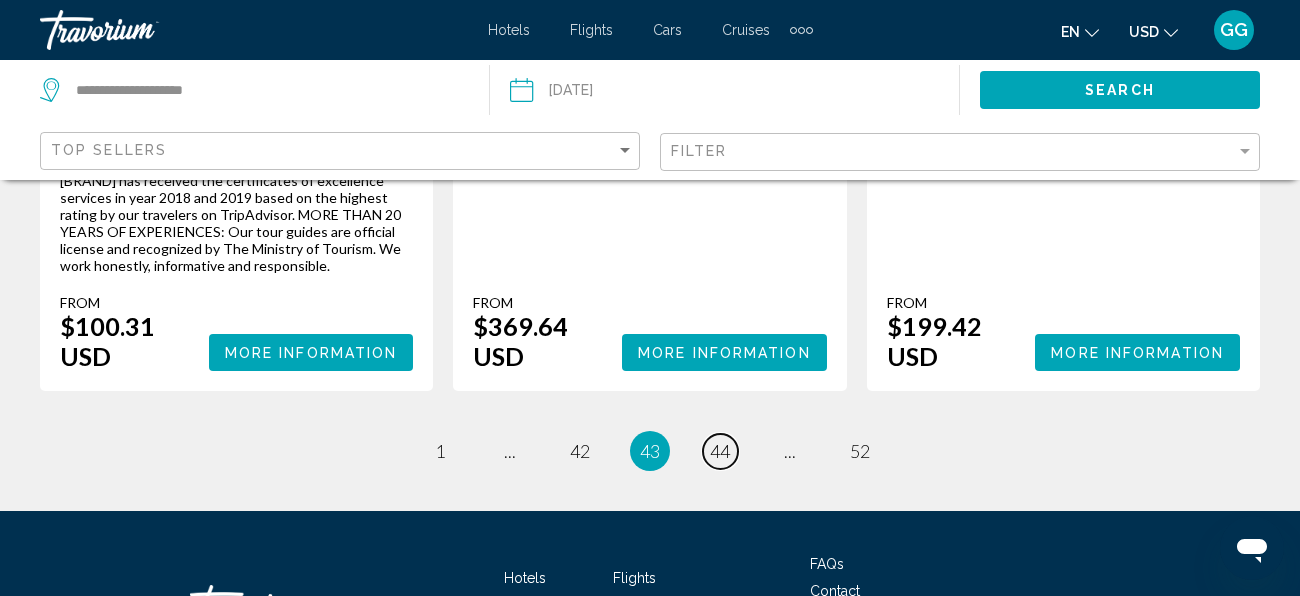 scroll, scrollTop: 3477, scrollLeft: 0, axis: vertical 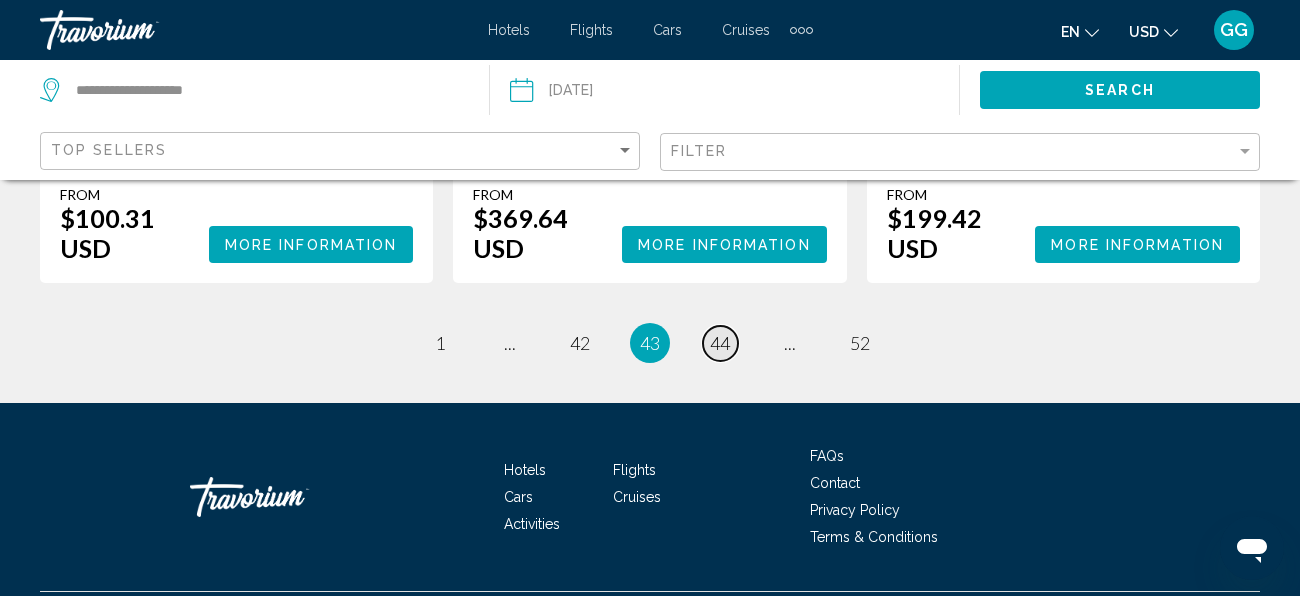 click on "44" at bounding box center (440, 343) 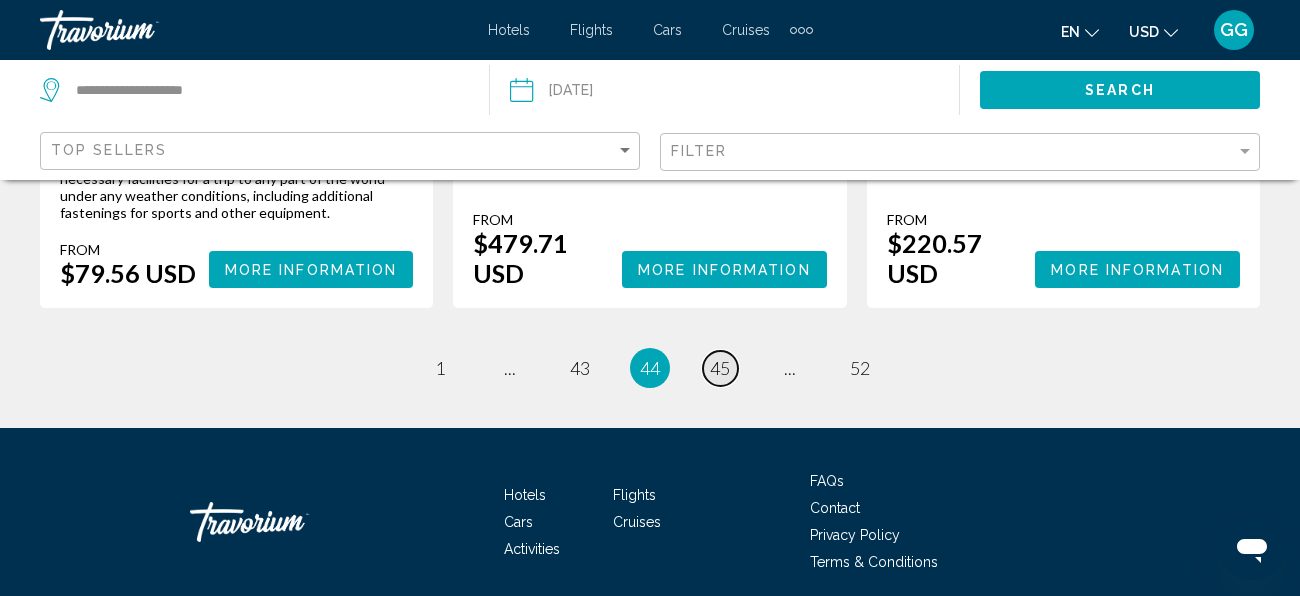 scroll, scrollTop: 3086, scrollLeft: 0, axis: vertical 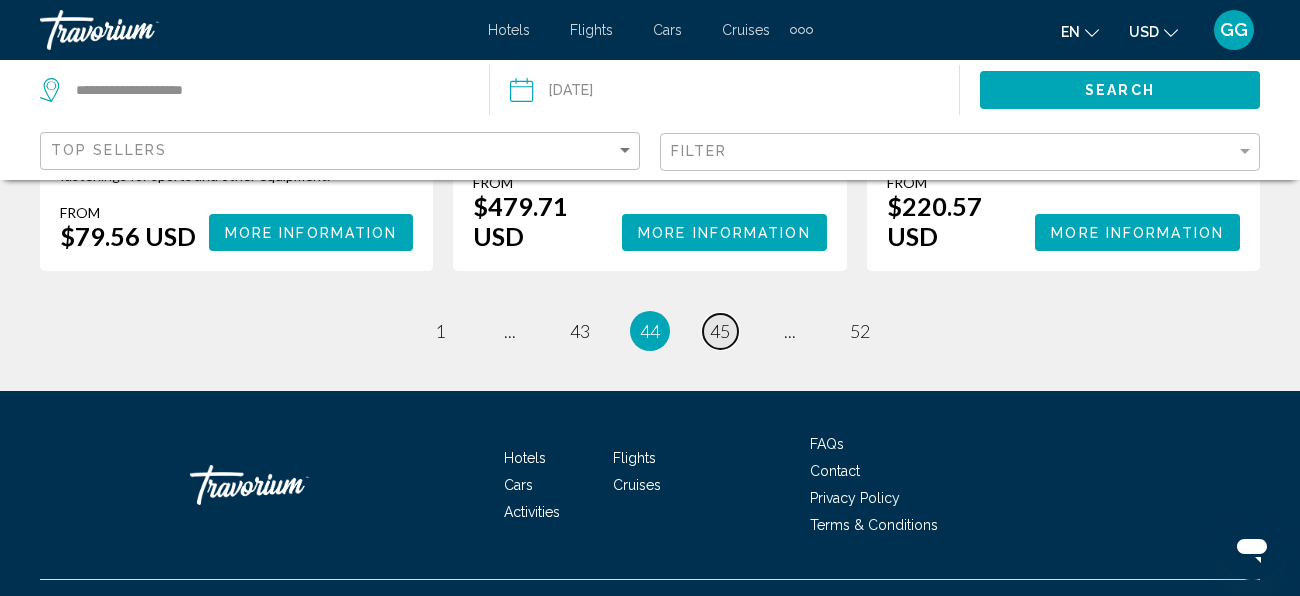 click on "45" at bounding box center (440, 331) 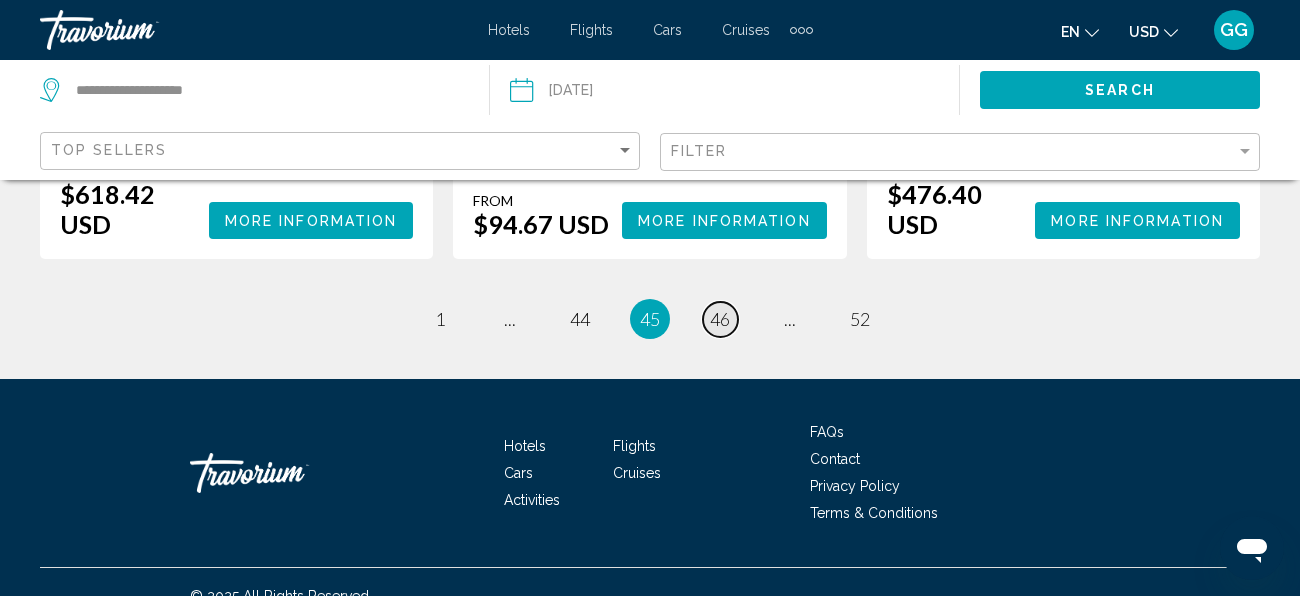 scroll, scrollTop: 3234, scrollLeft: 0, axis: vertical 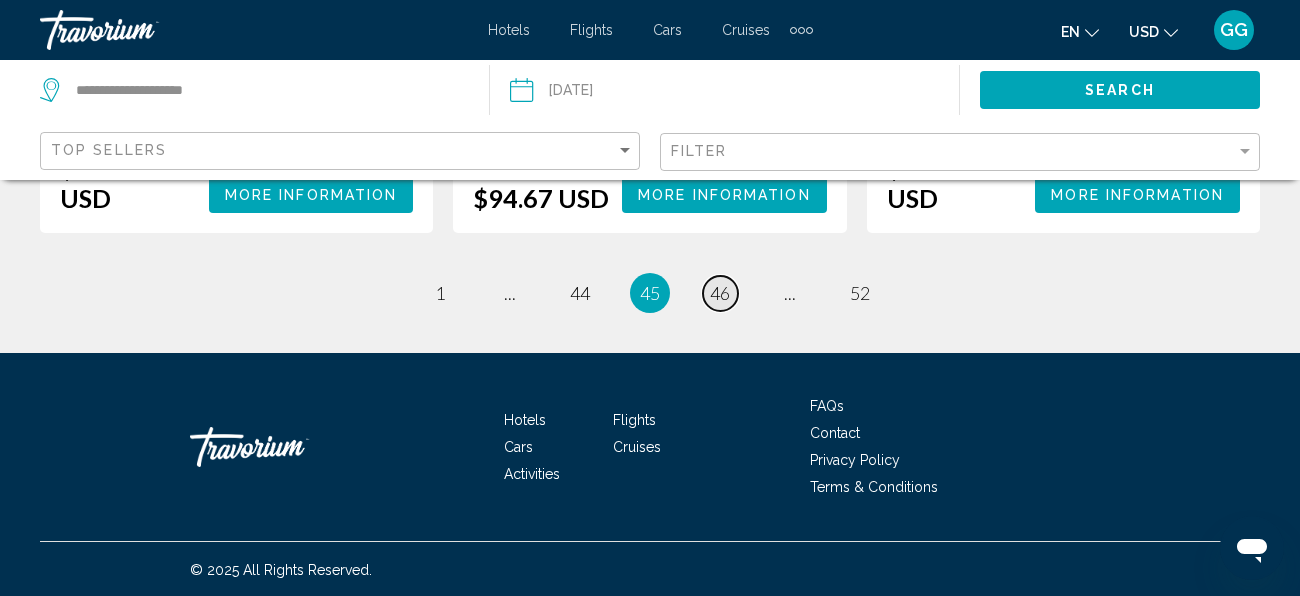 click on "page  [NUMBER]" at bounding box center (440, 293) 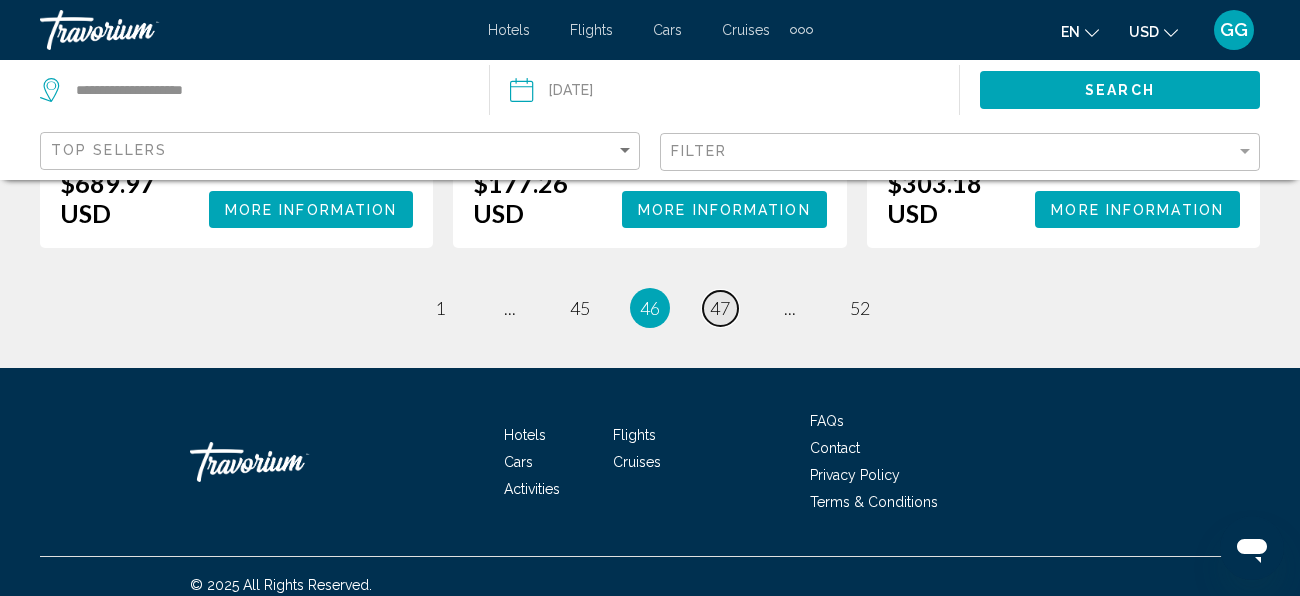 scroll, scrollTop: 3437, scrollLeft: 0, axis: vertical 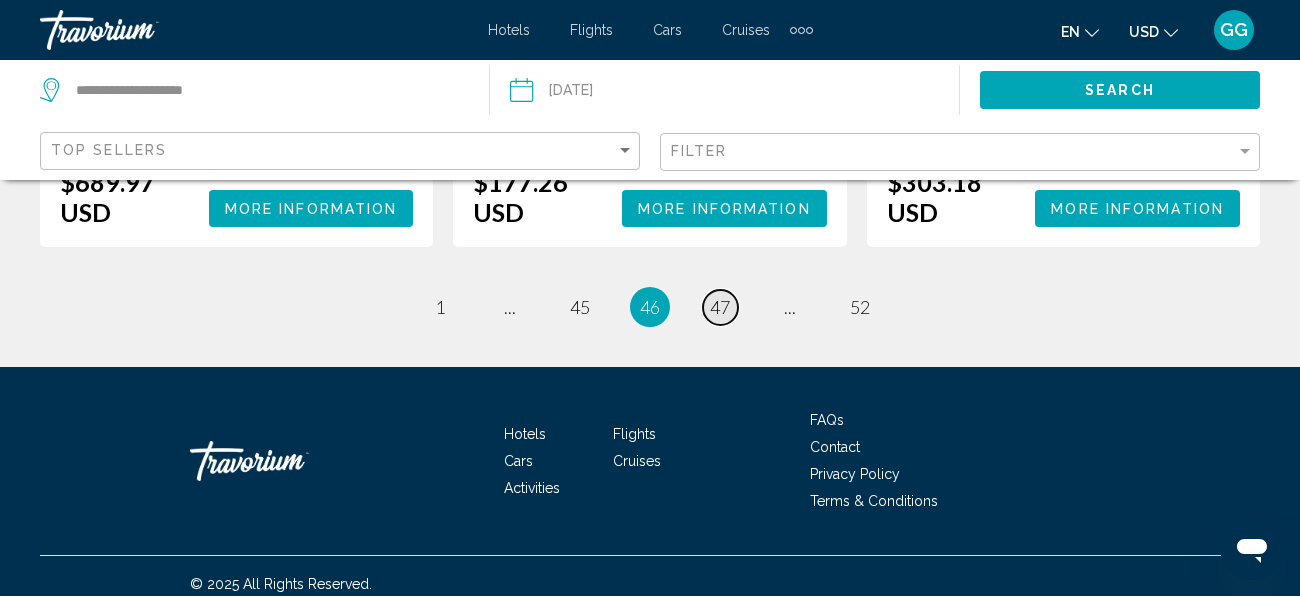 click on "47" at bounding box center [440, 307] 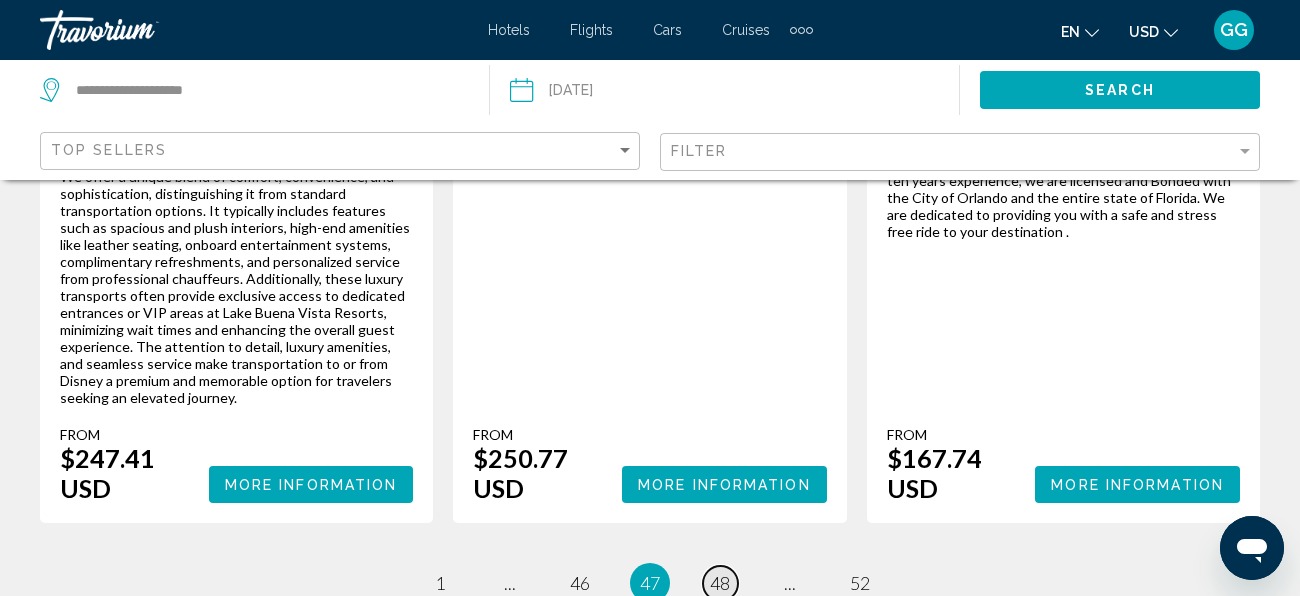 scroll, scrollTop: 3077, scrollLeft: 0, axis: vertical 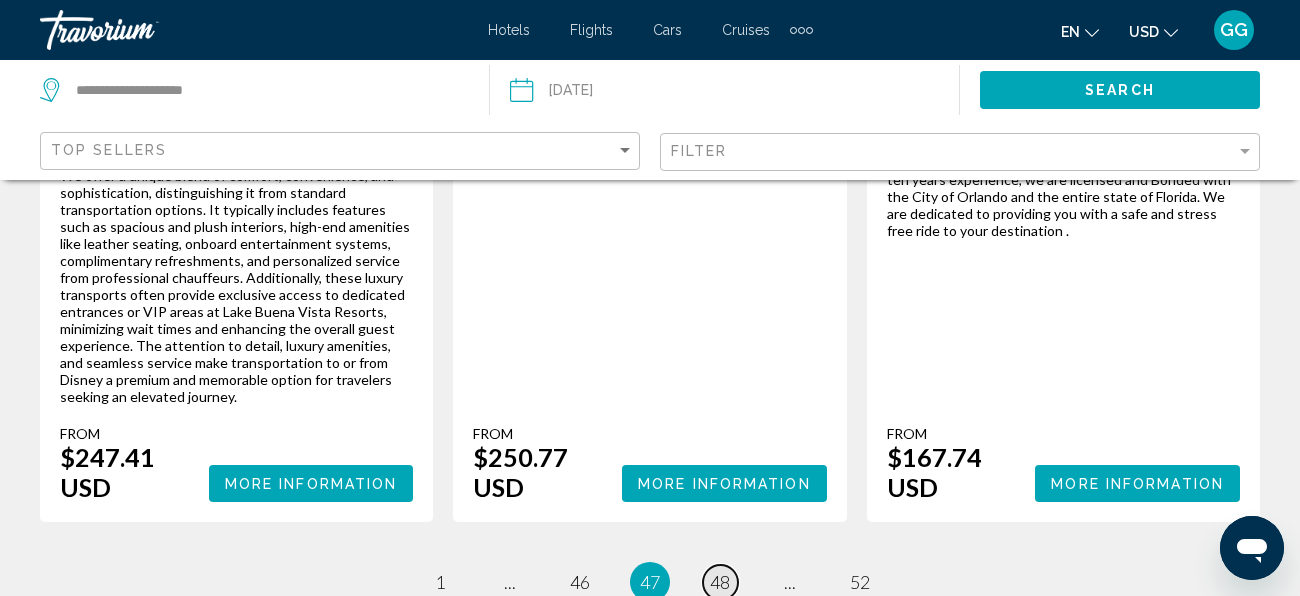 click on "48" at bounding box center [440, 582] 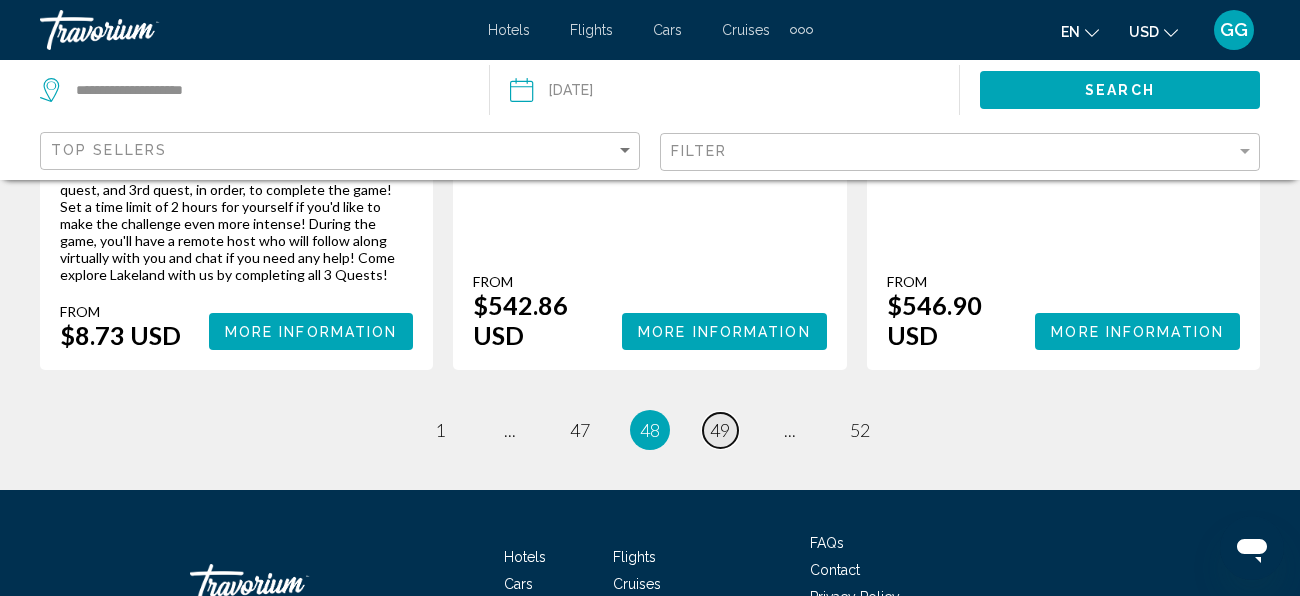 scroll, scrollTop: 3237, scrollLeft: 0, axis: vertical 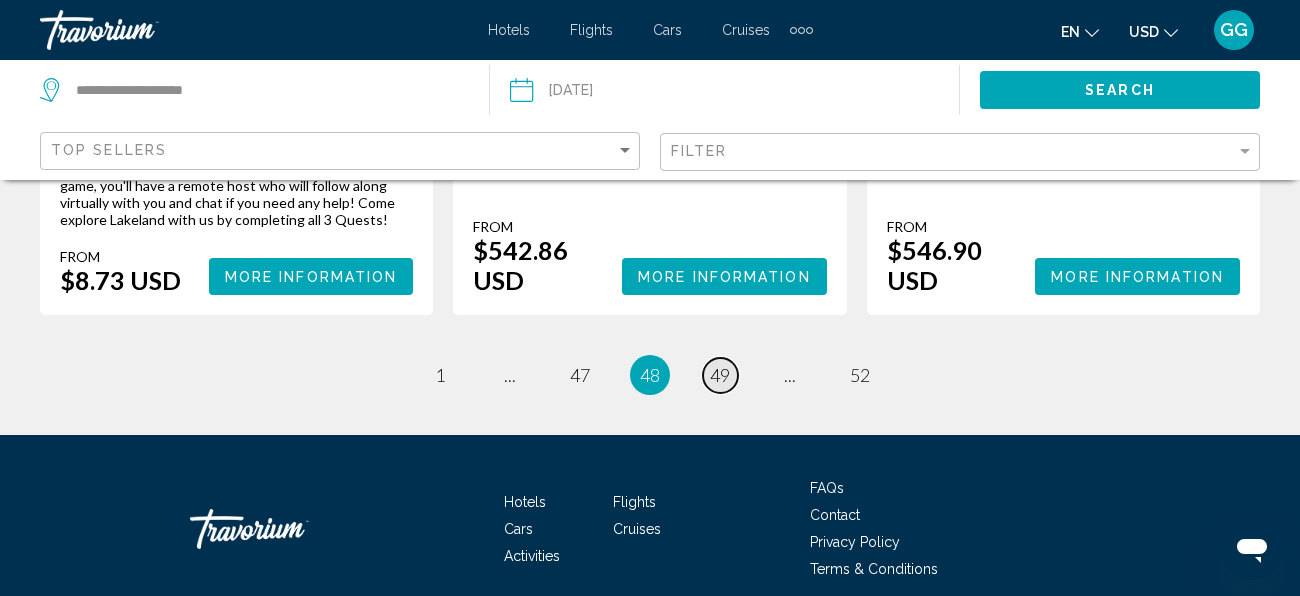 click on "49" at bounding box center [440, 375] 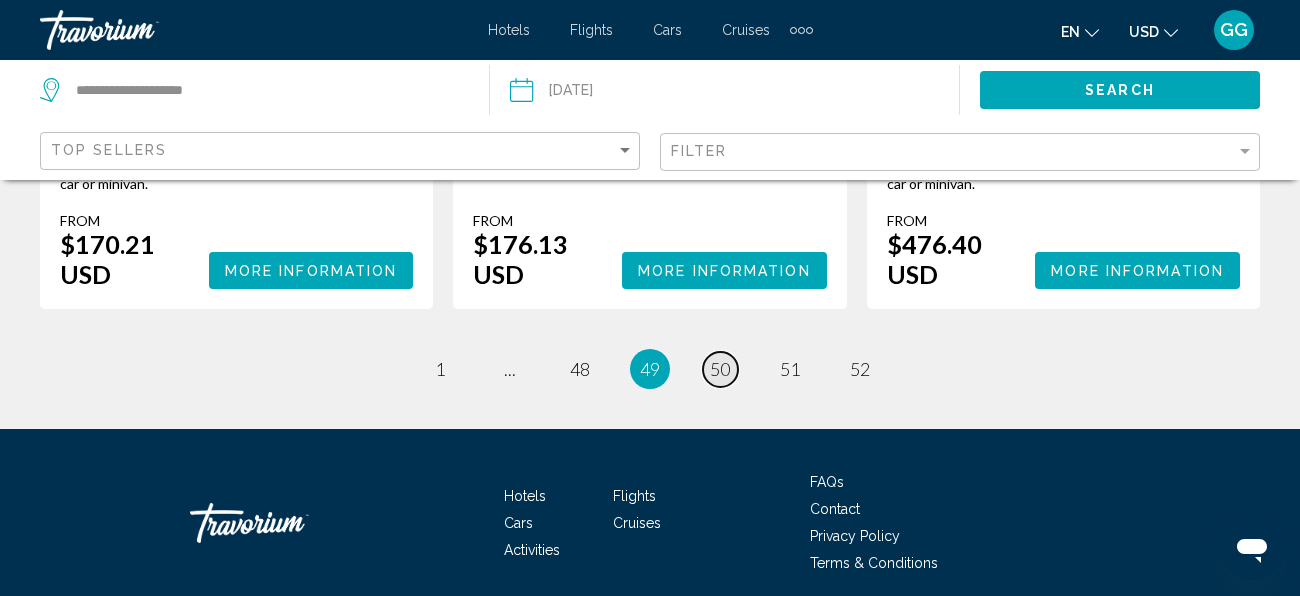 scroll, scrollTop: 3211, scrollLeft: 0, axis: vertical 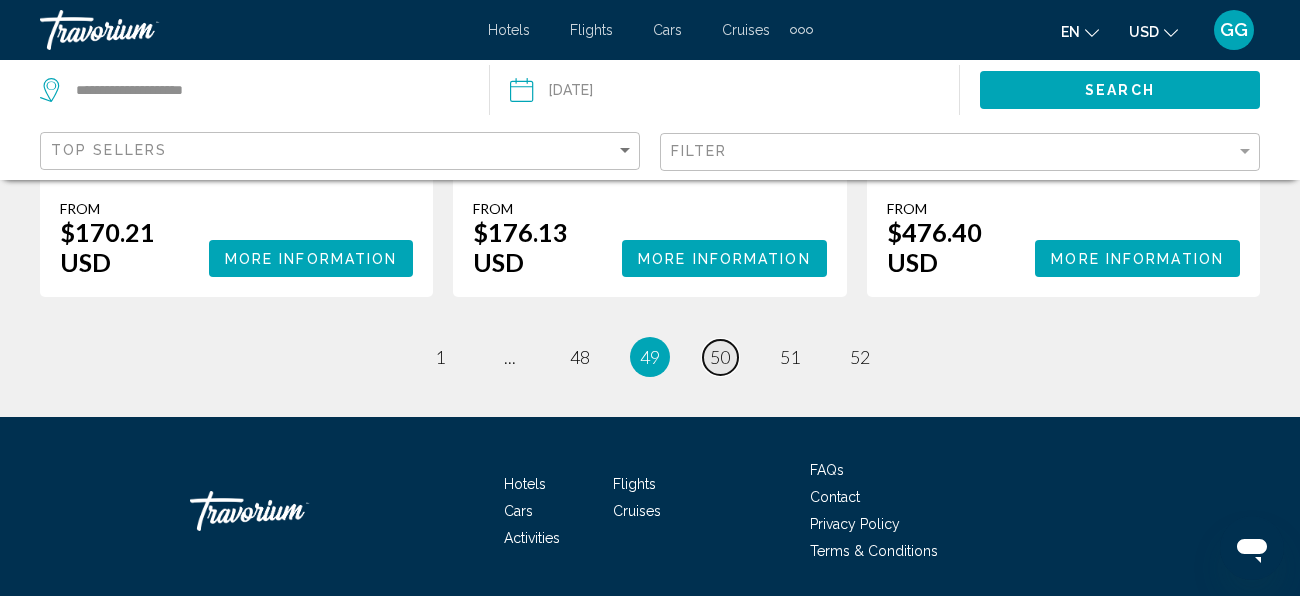 click on "page  50" at bounding box center (440, 357) 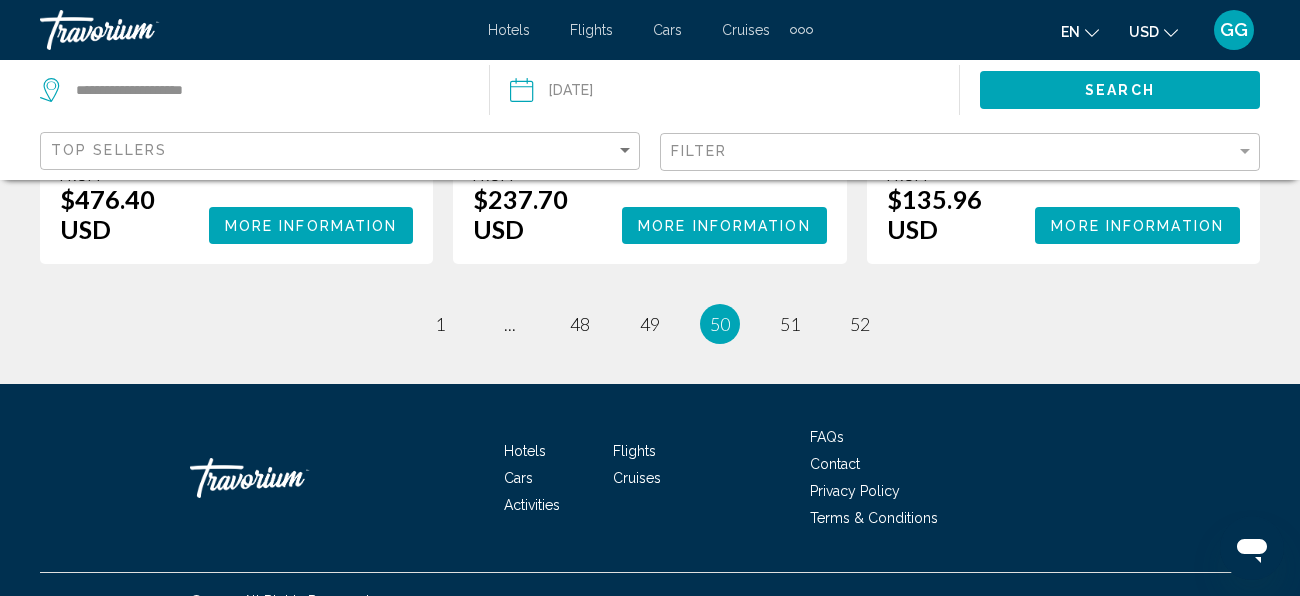 scroll, scrollTop: 3437, scrollLeft: 0, axis: vertical 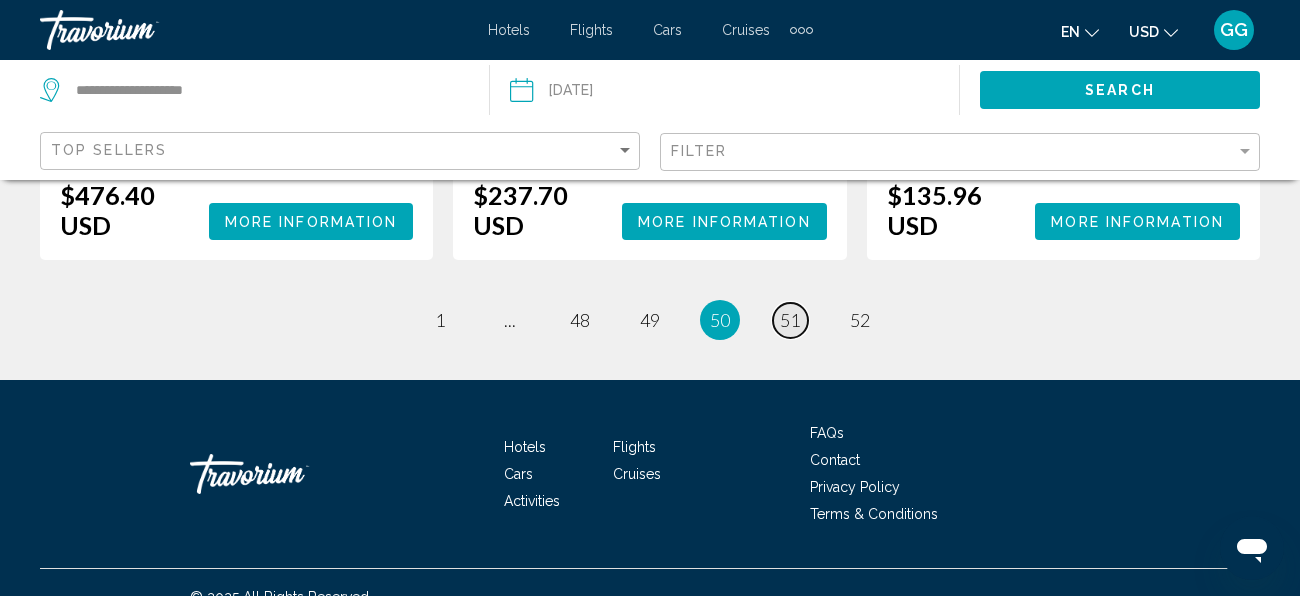 click on "51" at bounding box center [440, 320] 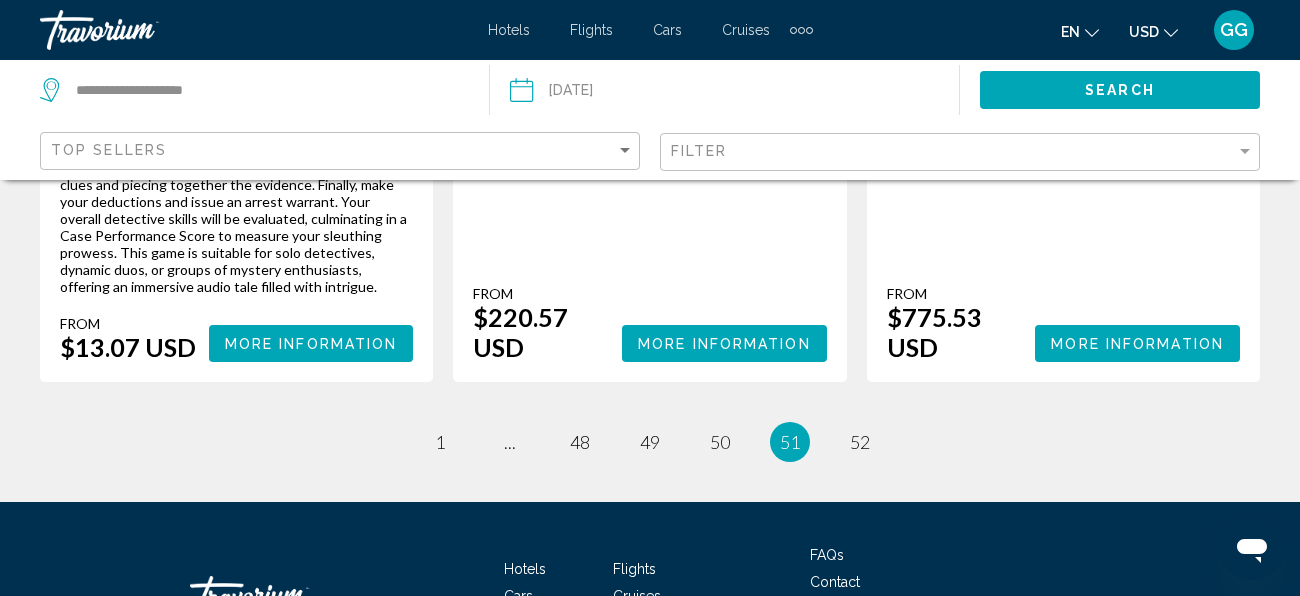 scroll, scrollTop: 3552, scrollLeft: 0, axis: vertical 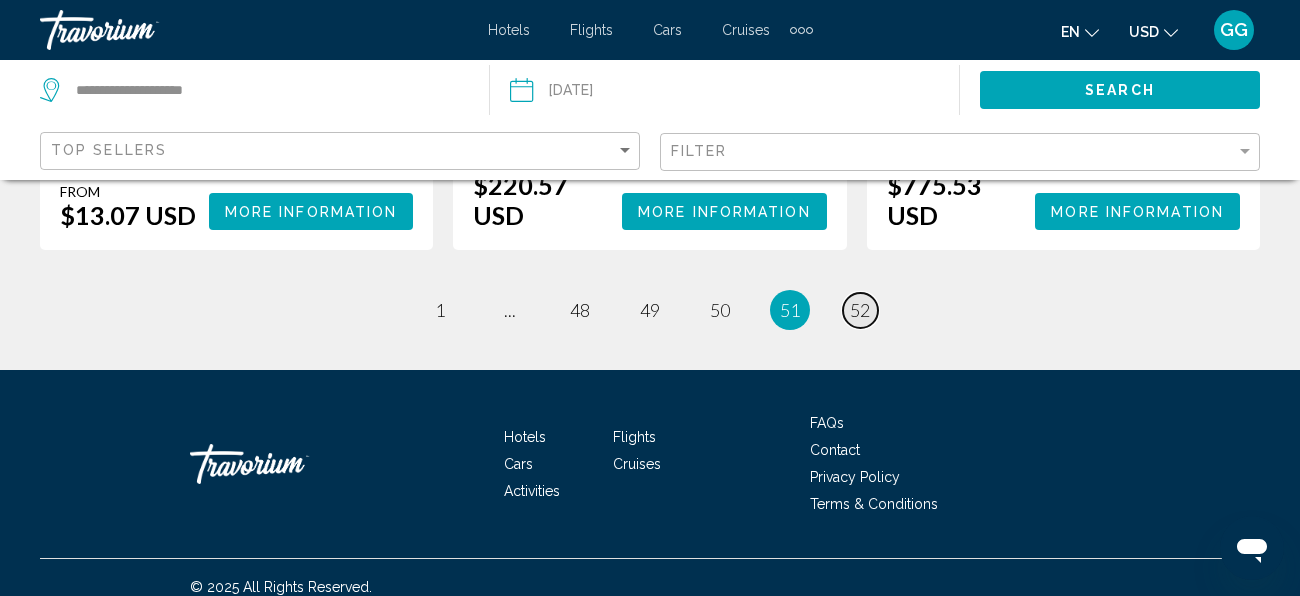click on "52" at bounding box center (440, 310) 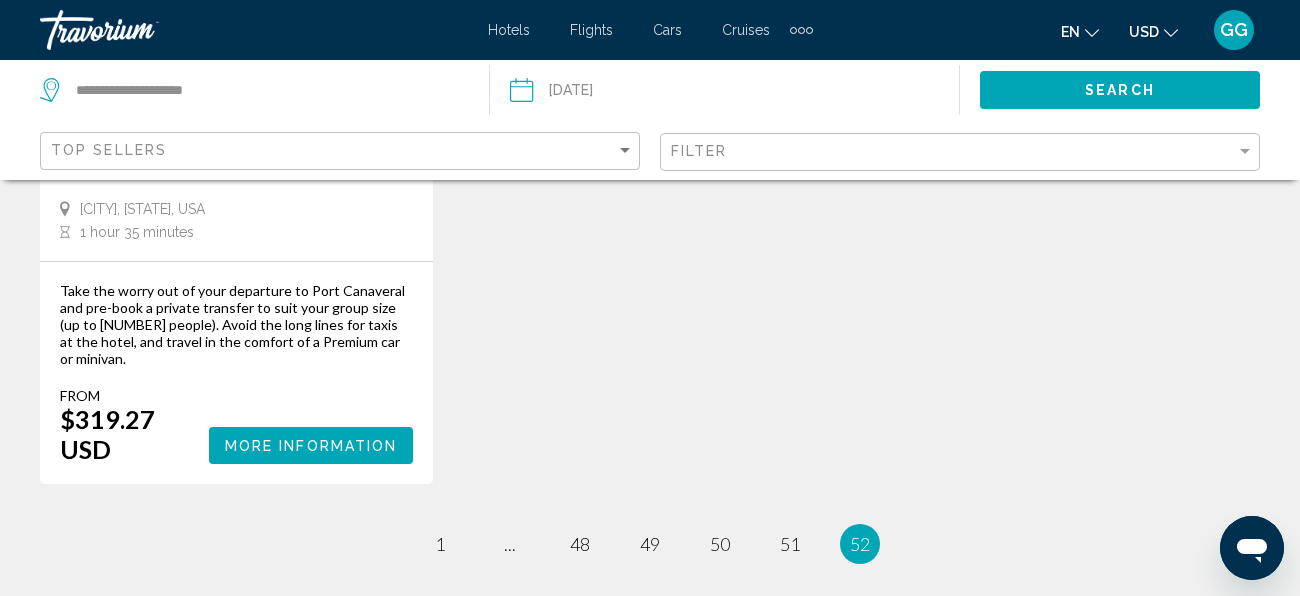 scroll, scrollTop: 2158, scrollLeft: 0, axis: vertical 